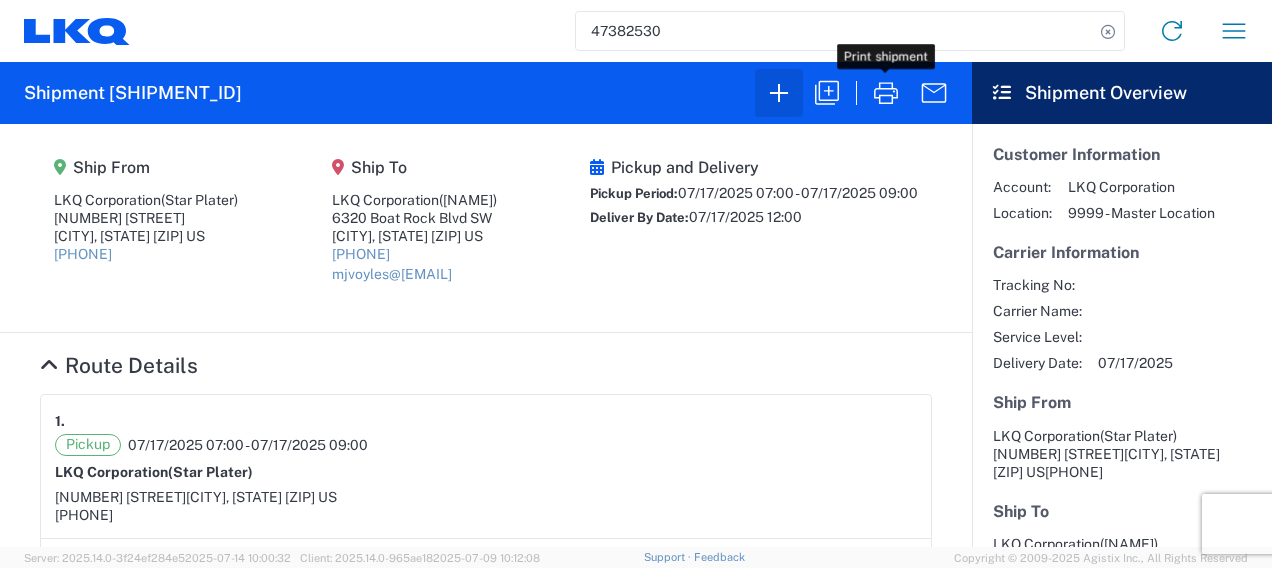 scroll, scrollTop: 0, scrollLeft: 0, axis: both 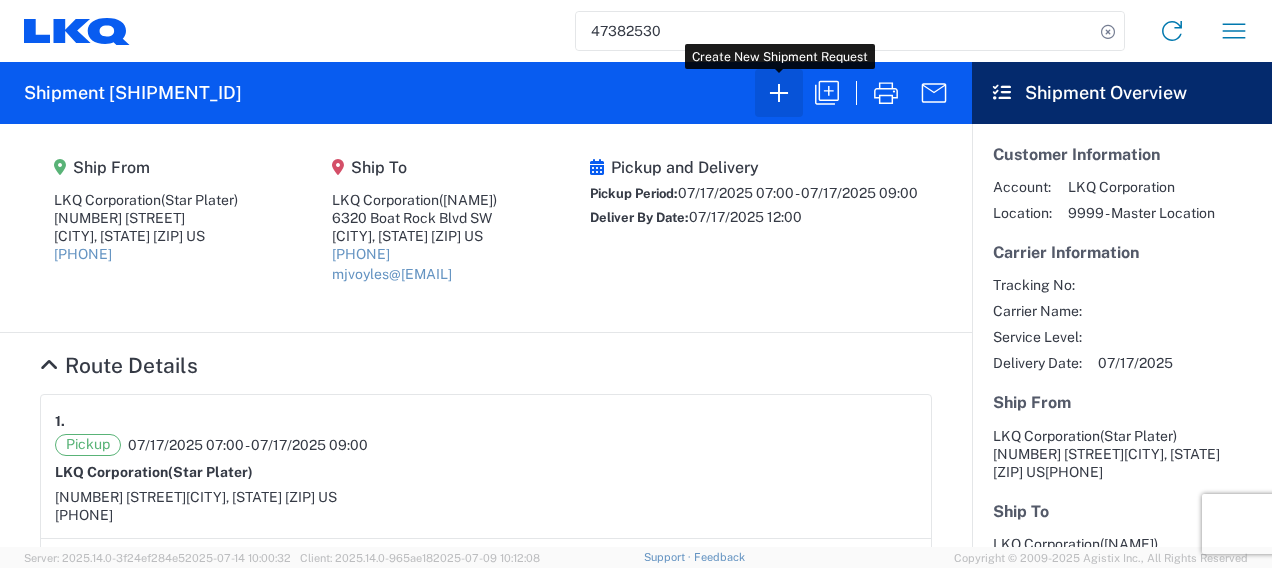 click 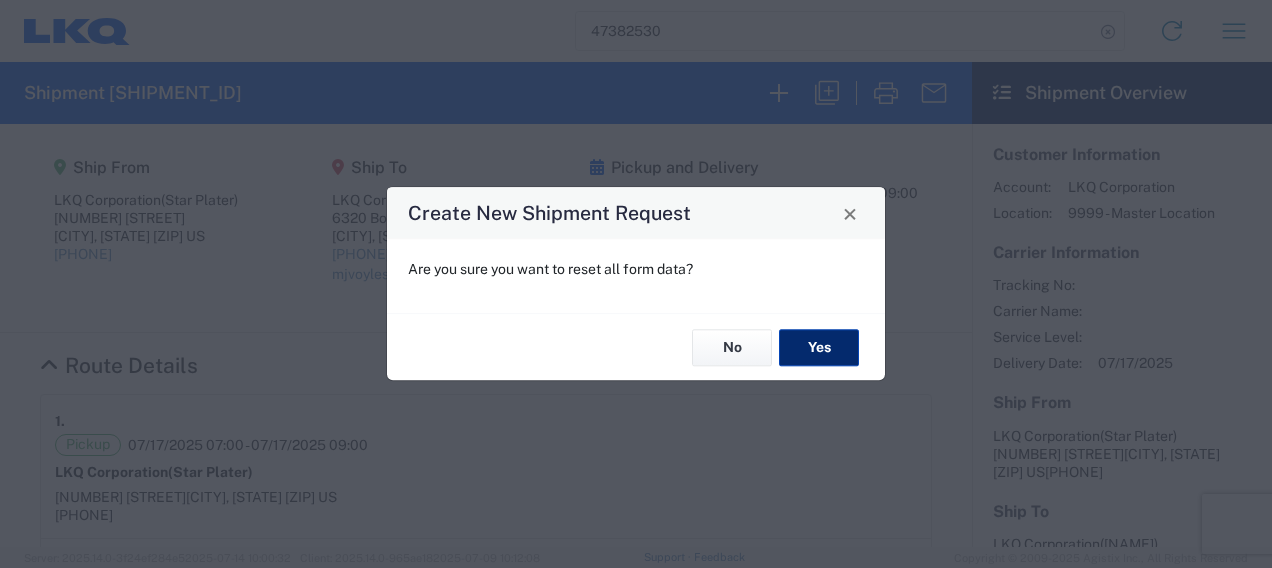 click on "Yes" 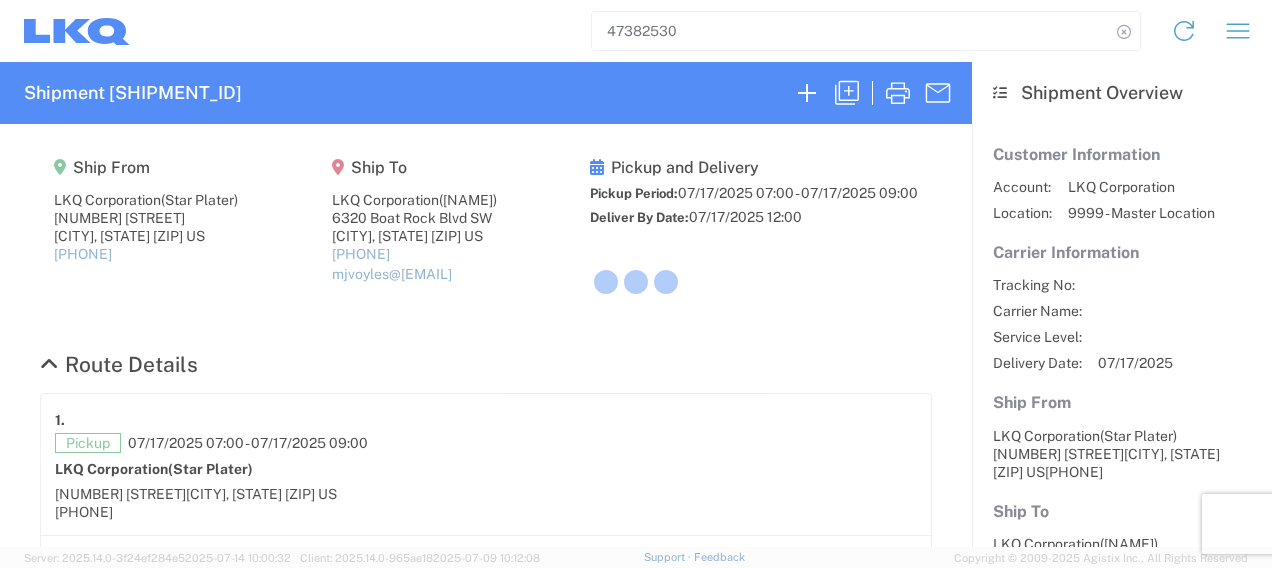 select on "FULL" 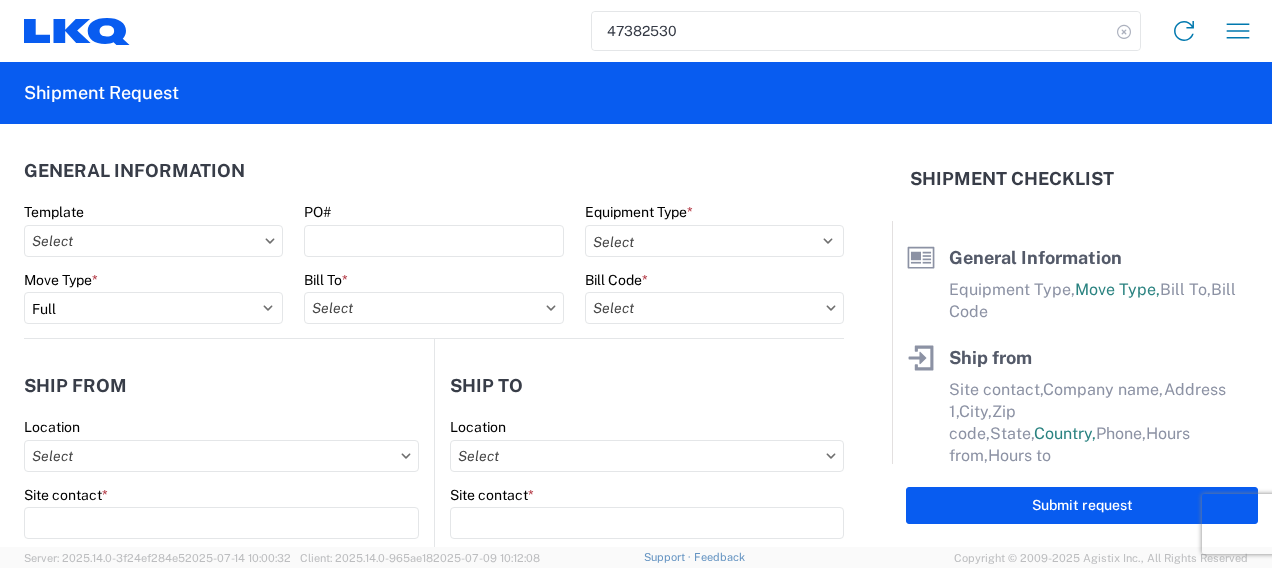 click 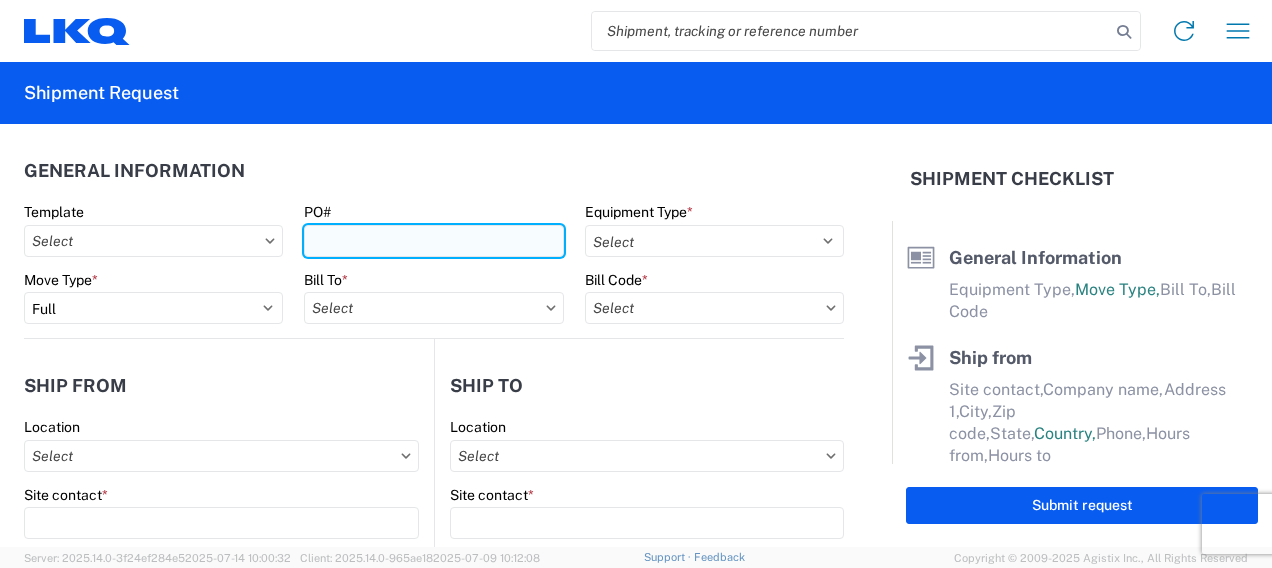 click on "PO#" at bounding box center [433, 241] 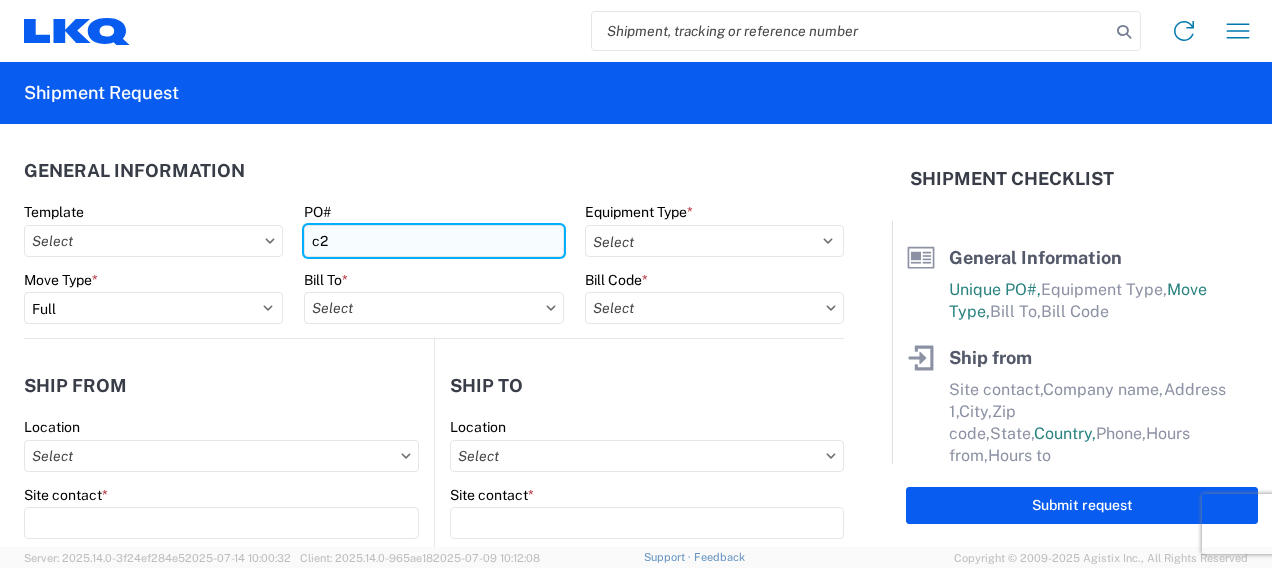 type on "c" 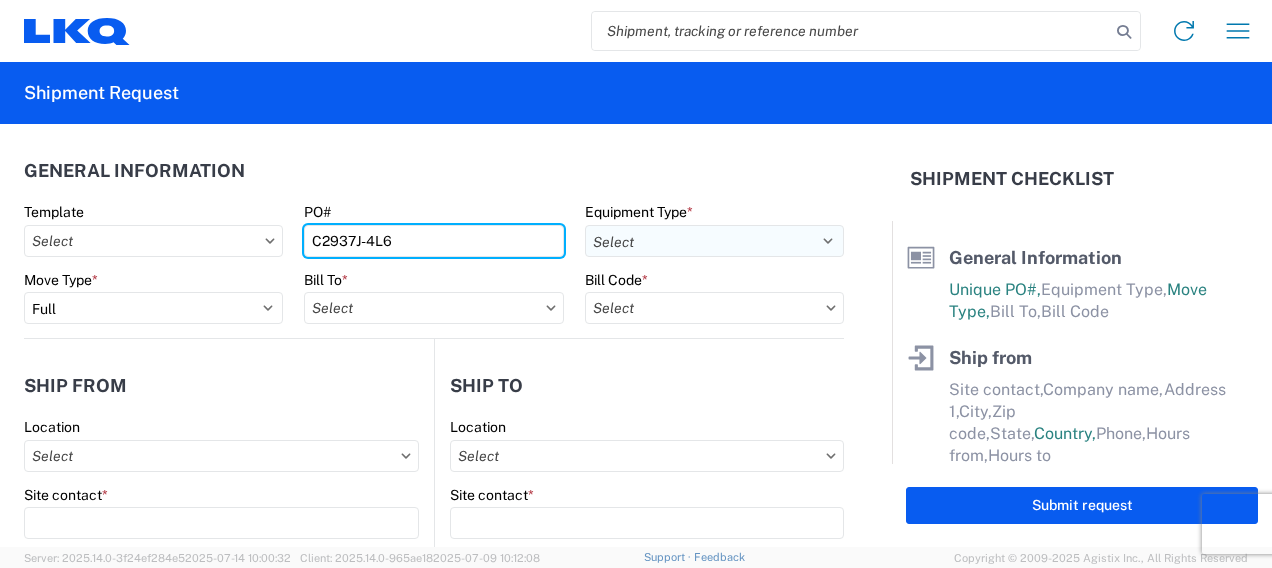 type on "C2937J-4L6" 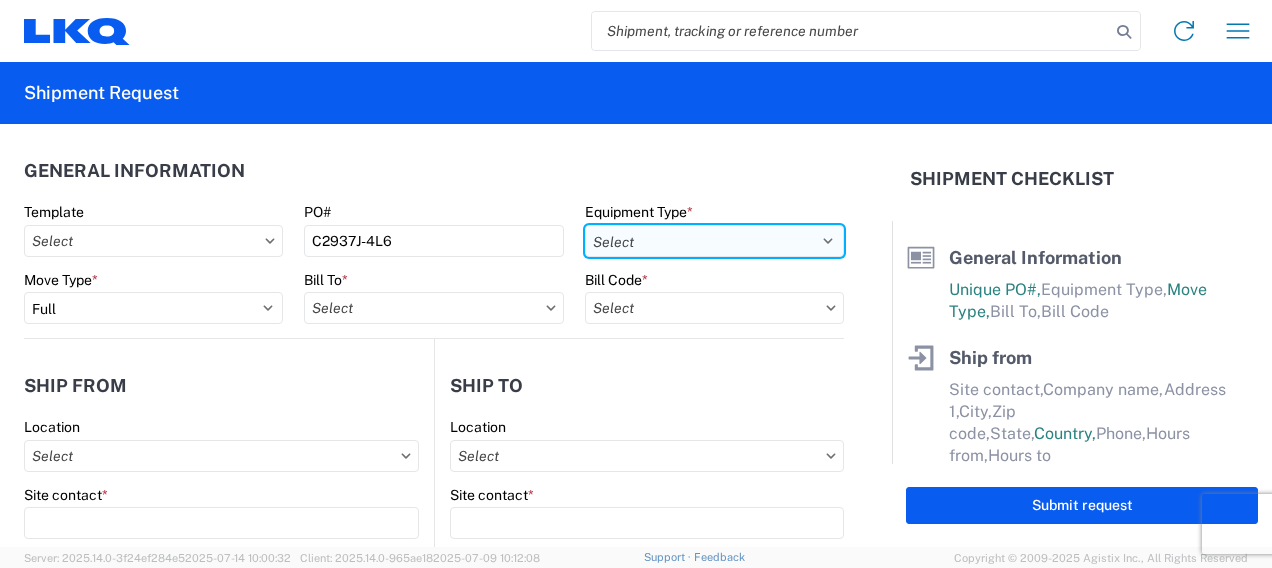 click on "Select 53’ Dry Van Flatbed Dropdeck (van) Lowboy (flatbed) Rail" at bounding box center (714, 241) 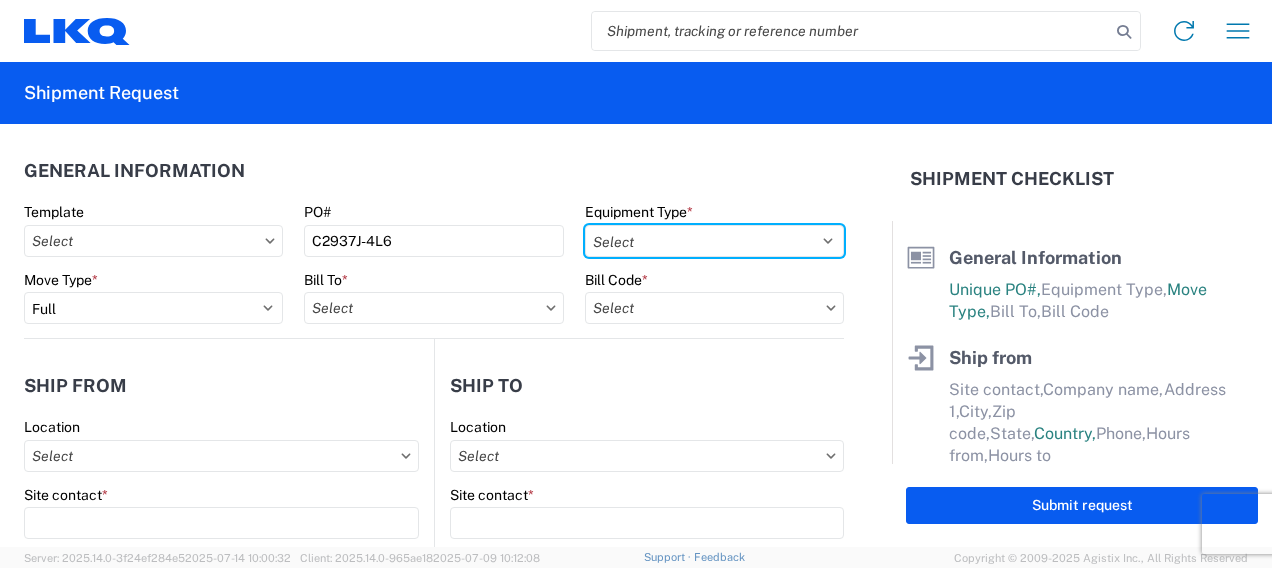 select on "STDV" 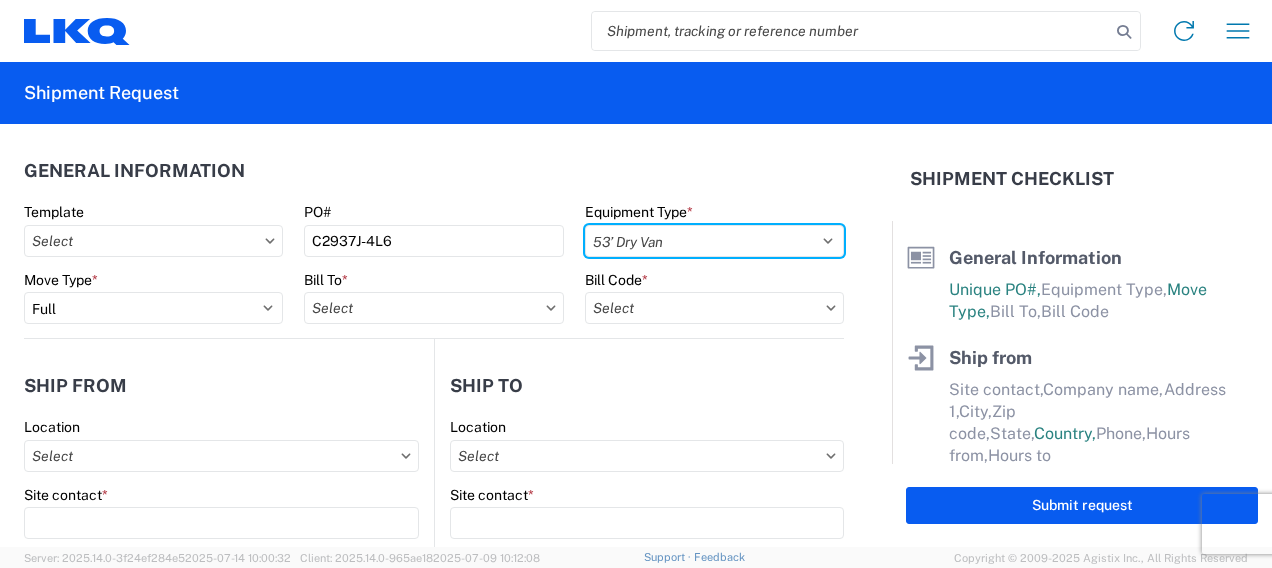 click on "Select 53’ Dry Van Flatbed Dropdeck (van) Lowboy (flatbed) Rail" at bounding box center (714, 241) 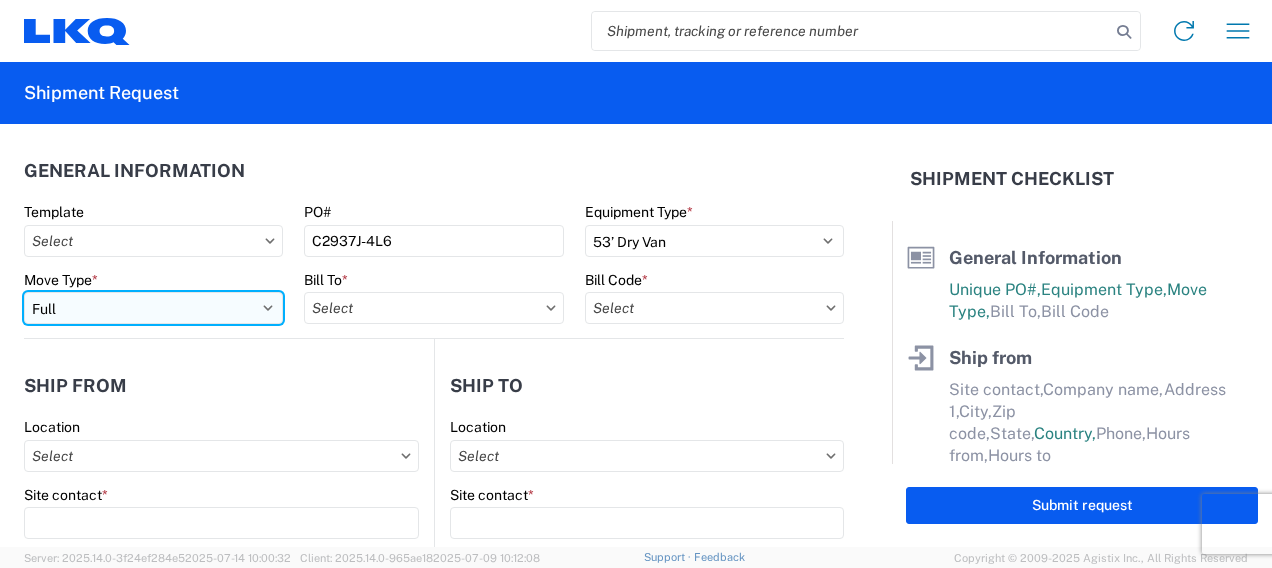 click on "Select Full Partial TL" at bounding box center [153, 308] 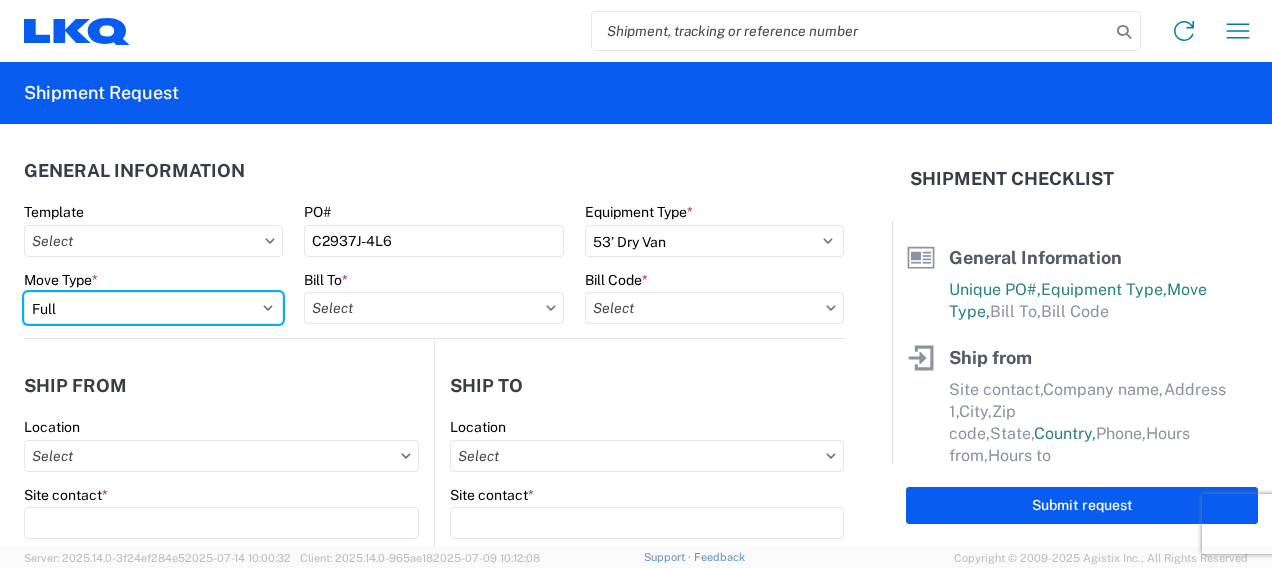 select on "PARTIAL_TL" 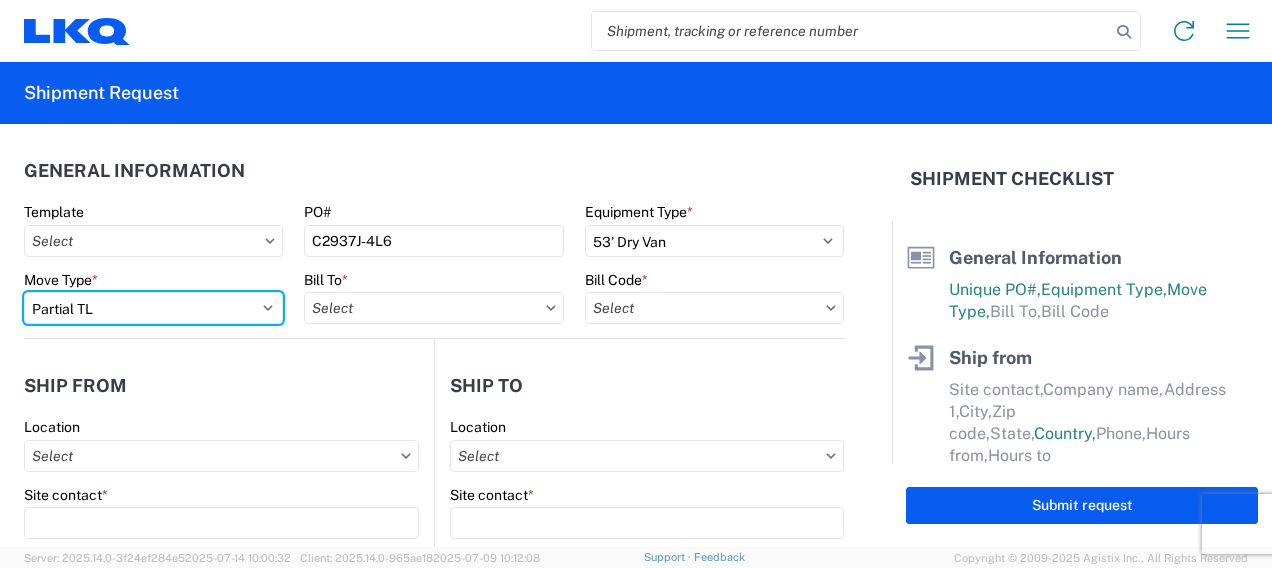 click on "Select Full Partial TL" at bounding box center [153, 308] 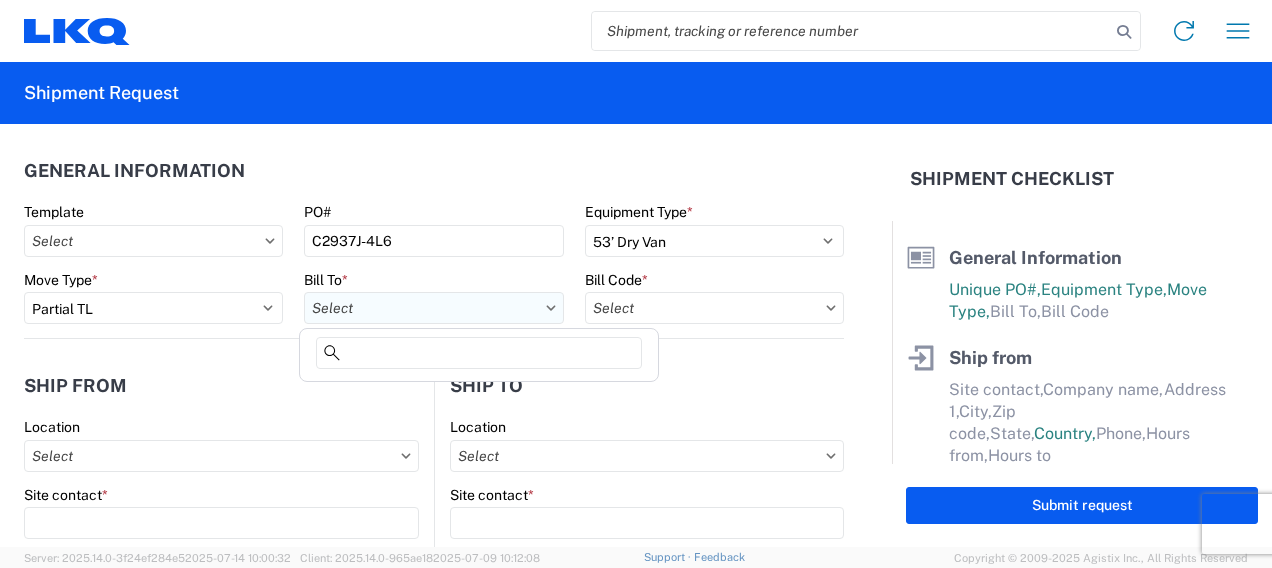 click on "Bill To  *" at bounding box center (433, 308) 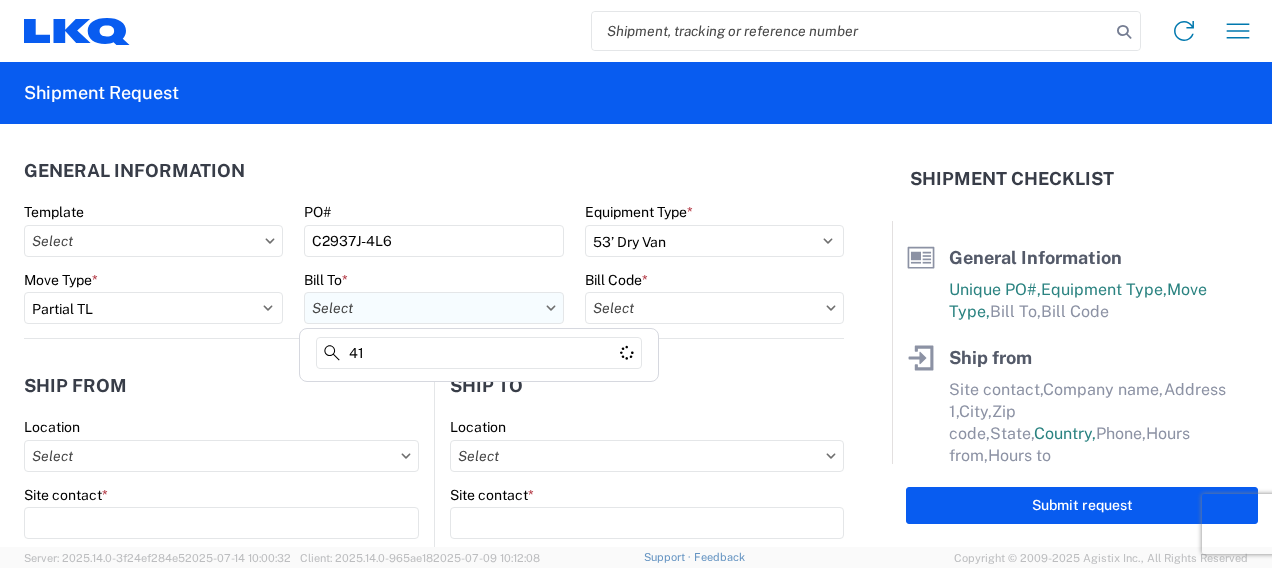 type on "4" 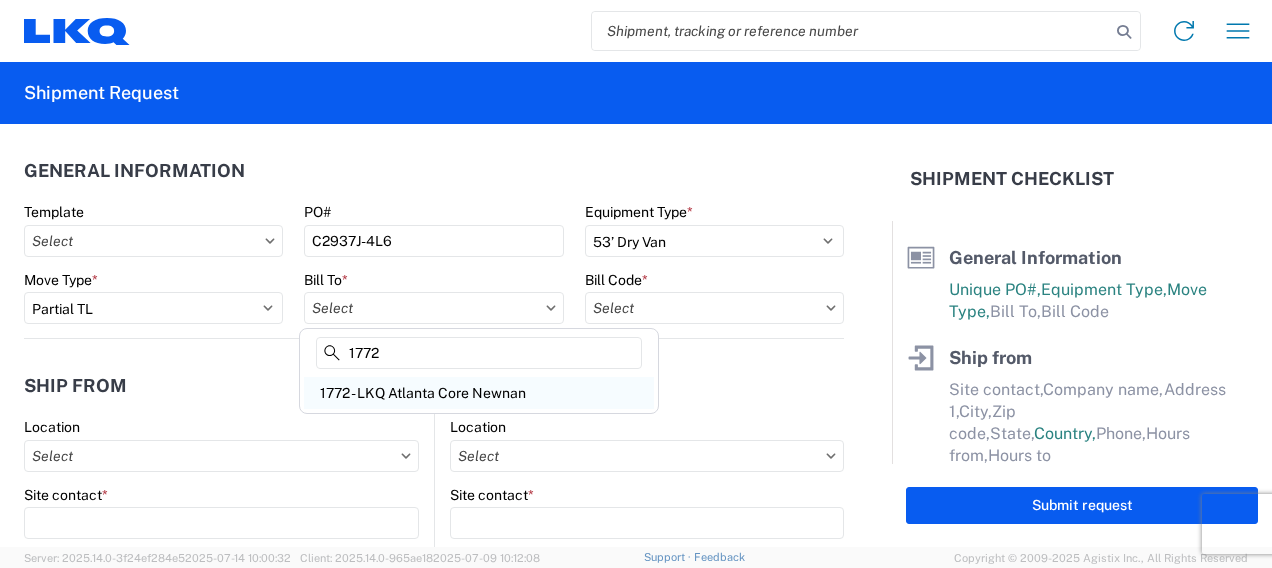 type on "1772" 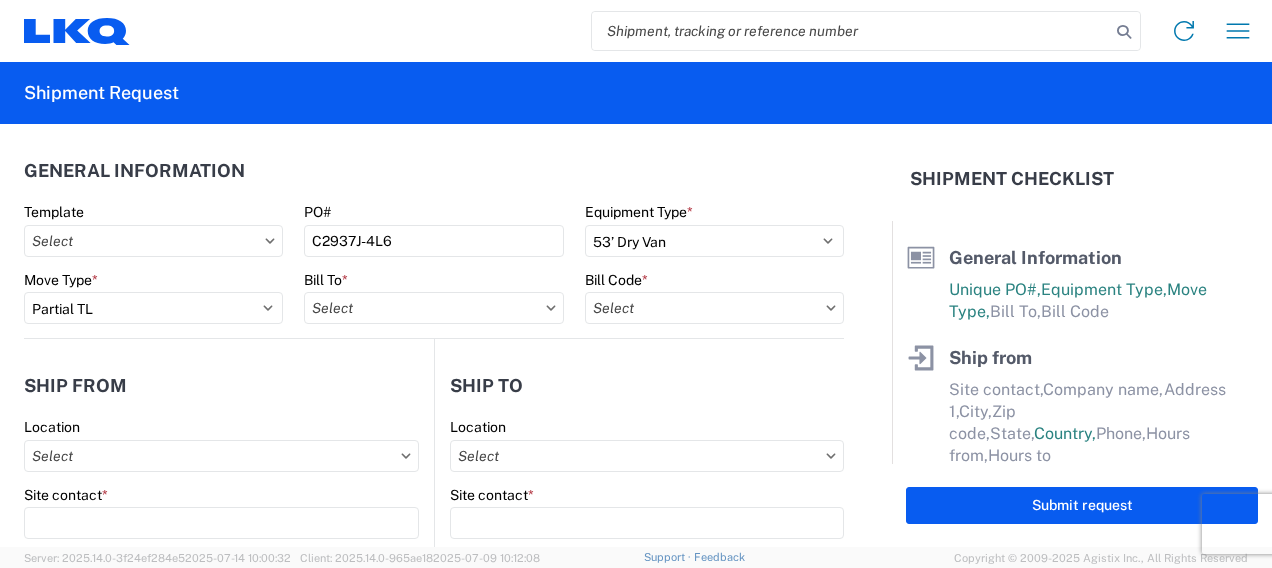 type on "1772 - LKQ Atlanta Core Newnan" 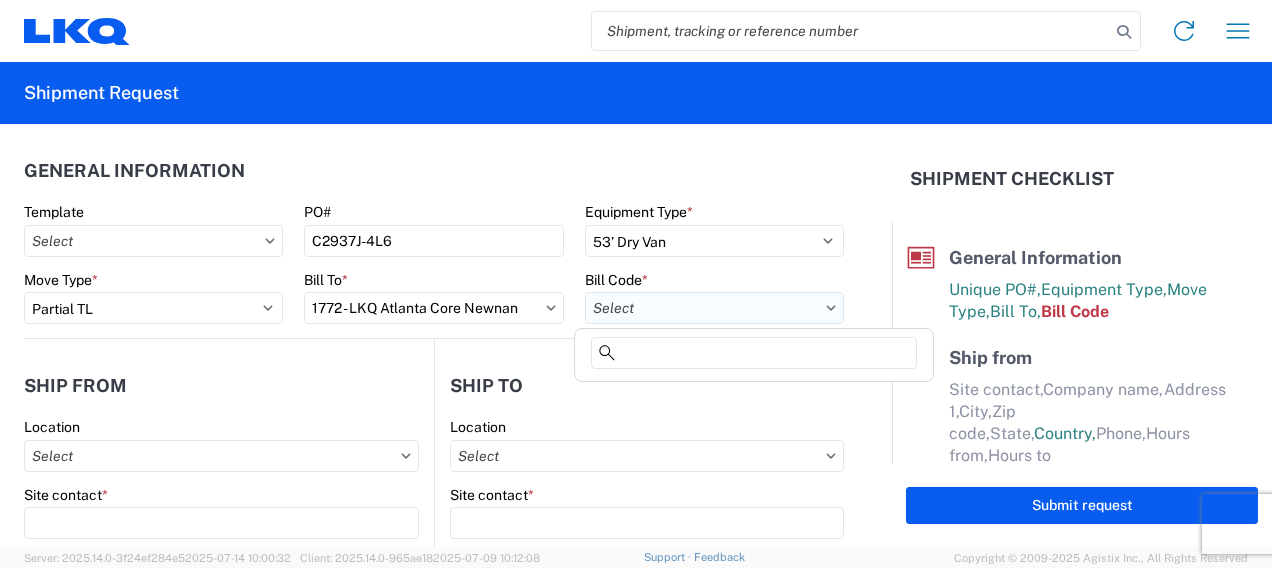 click on "Bill Code  *" at bounding box center (714, 308) 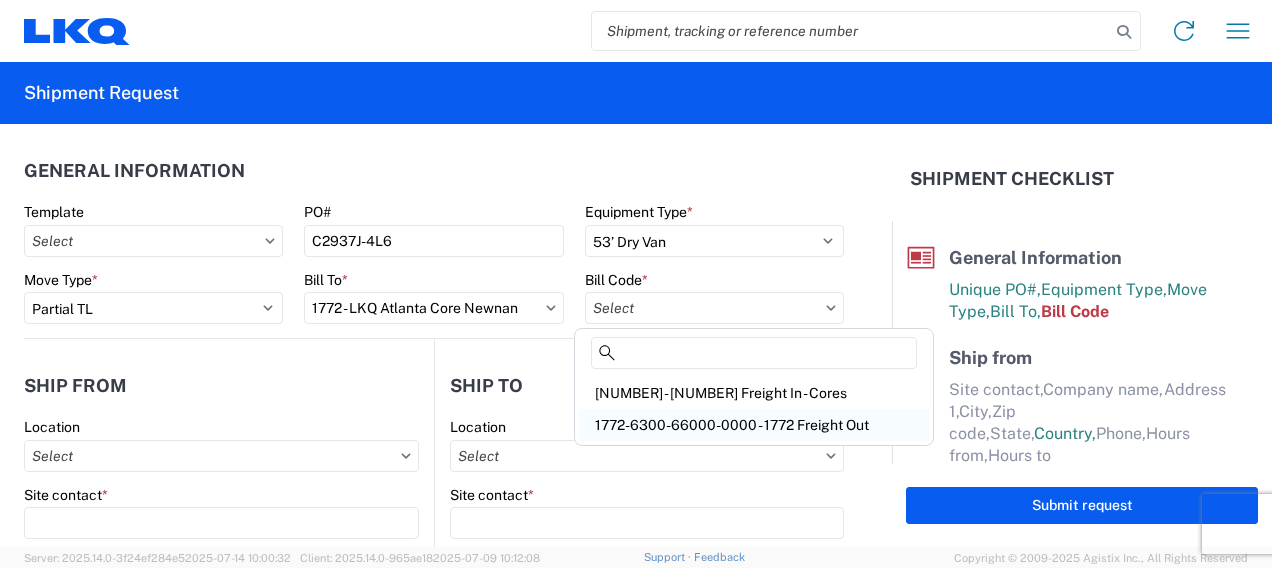 click on "1772-6300-66000-0000 - 1772 Freight Out" 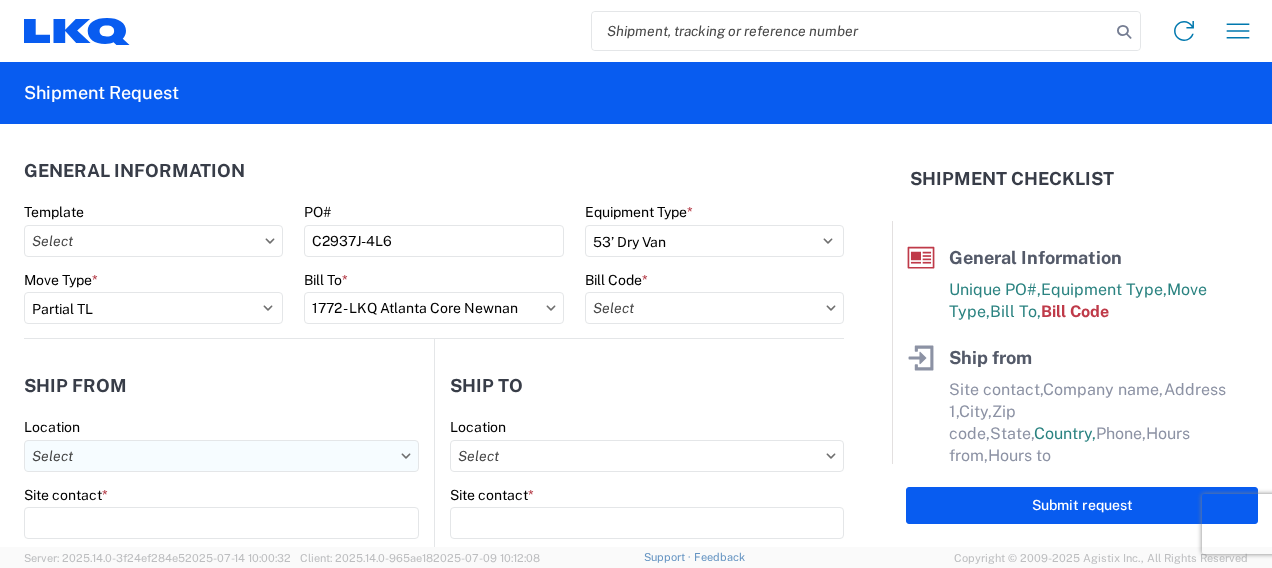 type on "1772-6300-66000-0000 - 1772 Freight Out" 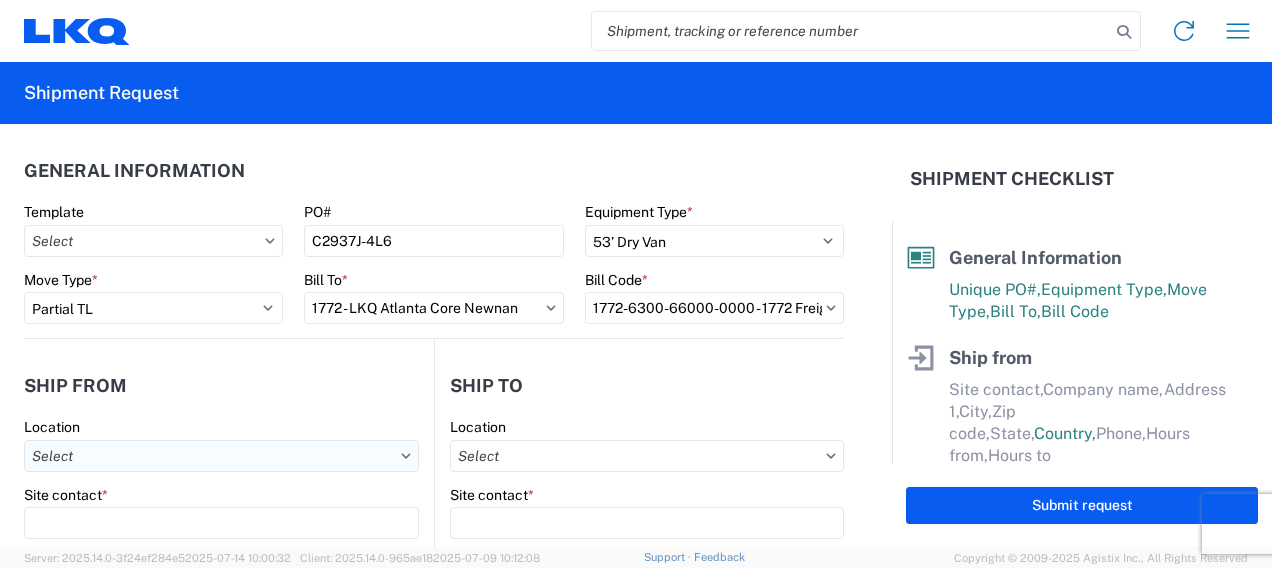 click on "Location" at bounding box center [221, 456] 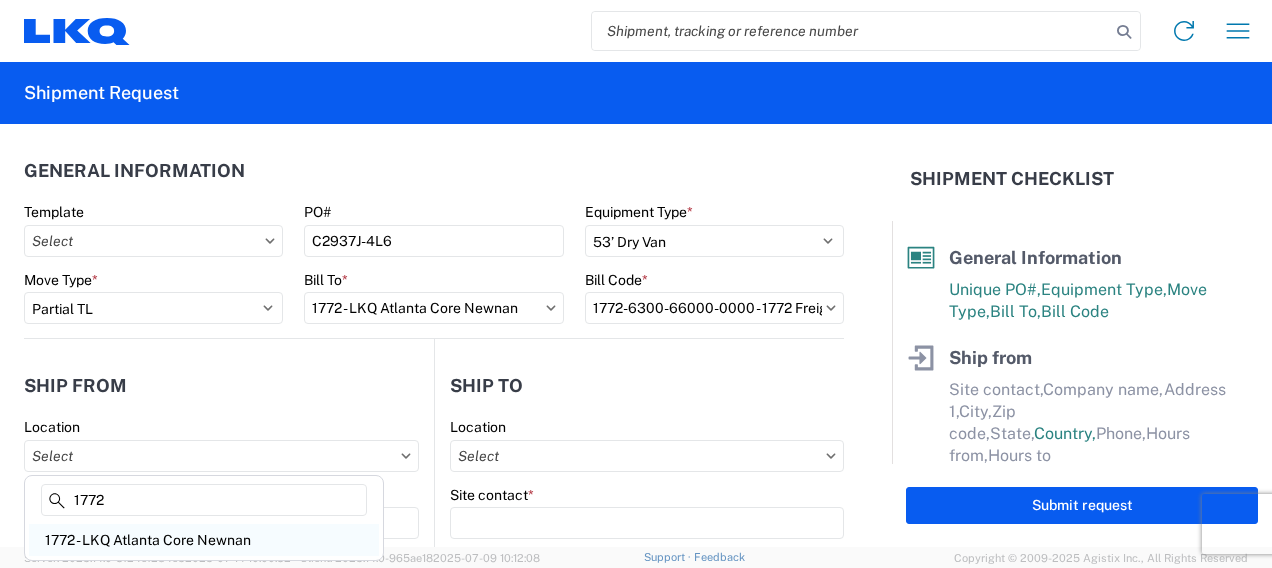 type on "1772" 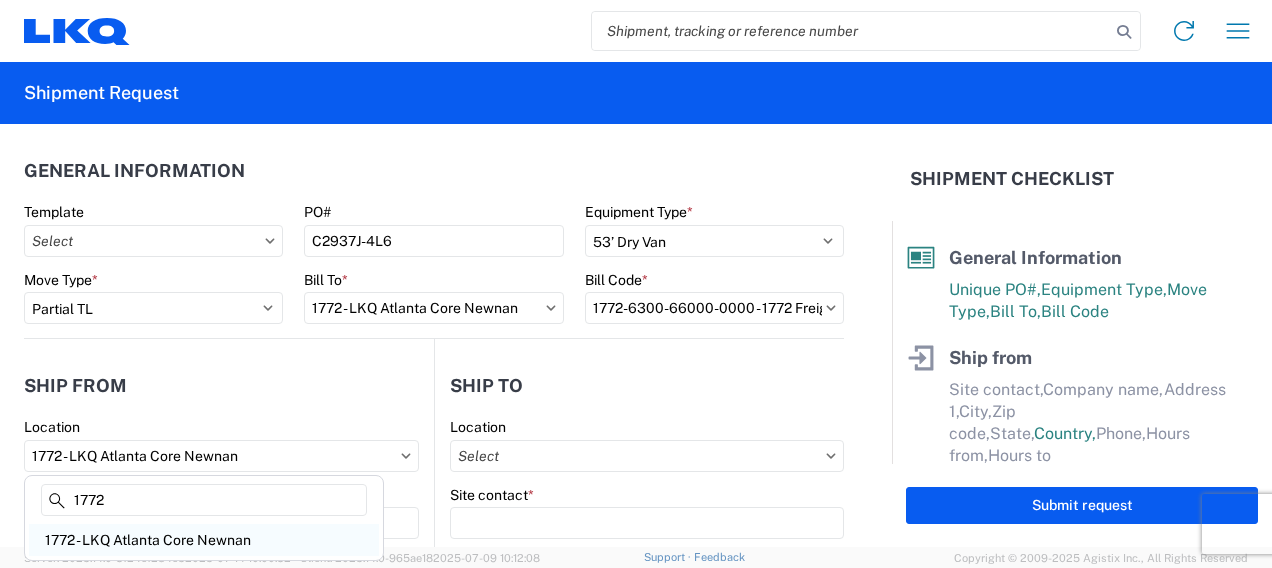 select on "GA" 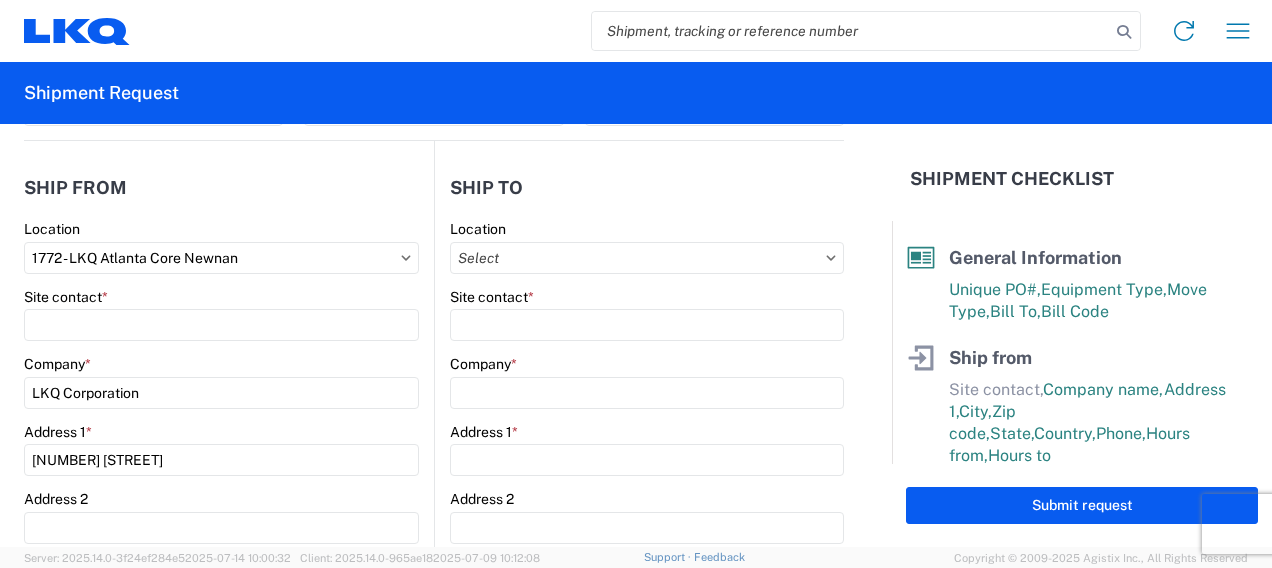 scroll, scrollTop: 200, scrollLeft: 0, axis: vertical 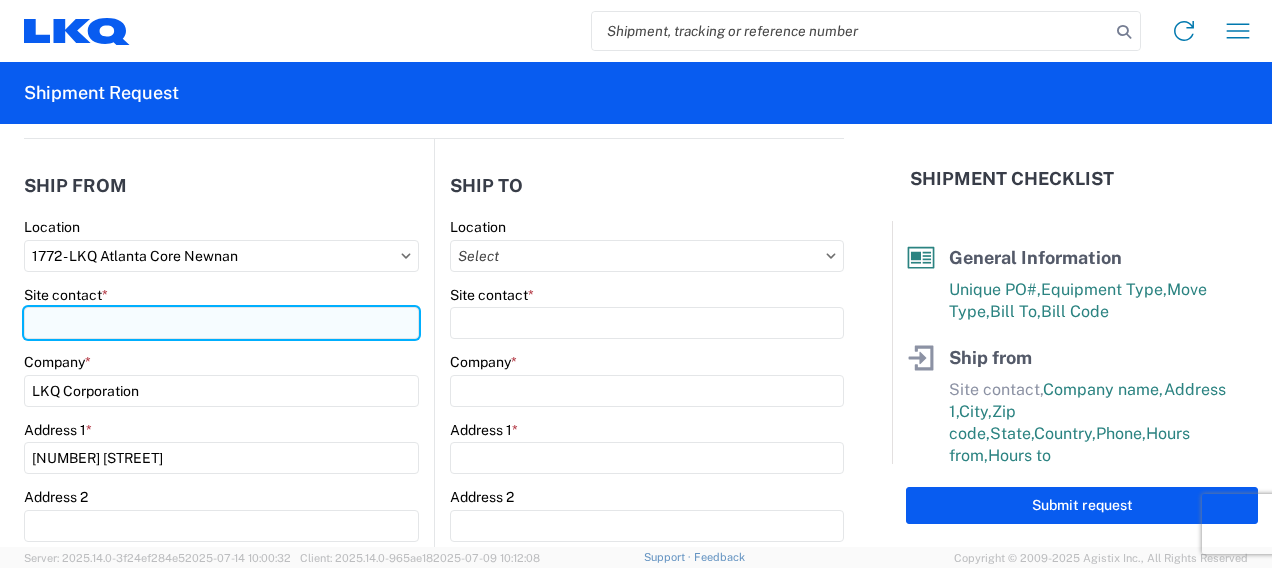 click on "Site contact  *" at bounding box center [221, 323] 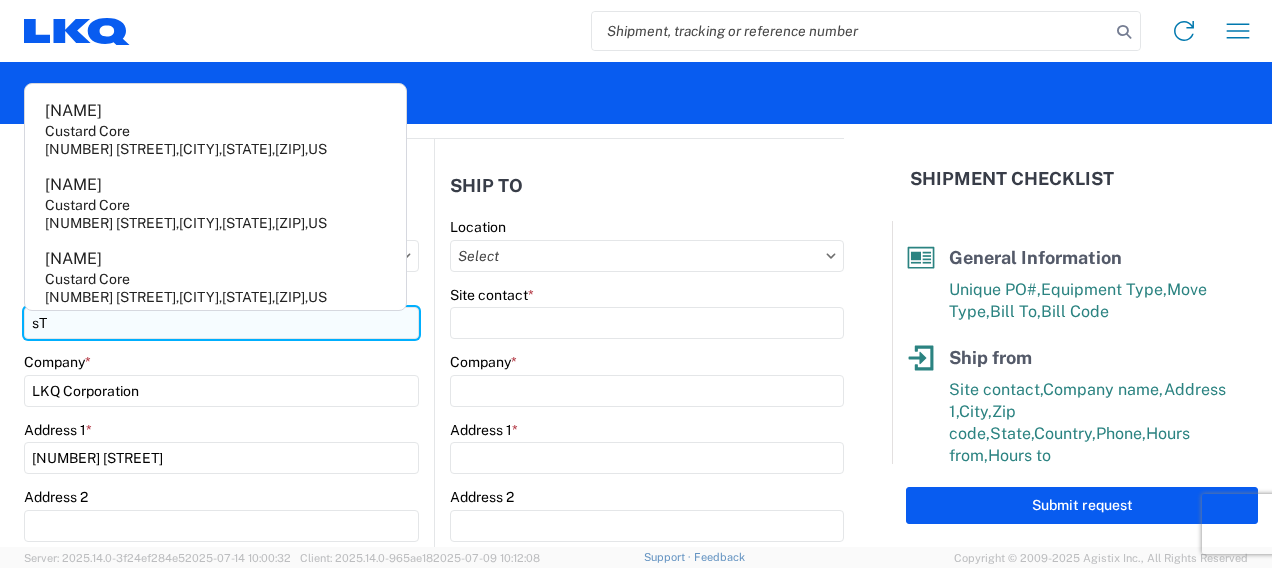 type on "s" 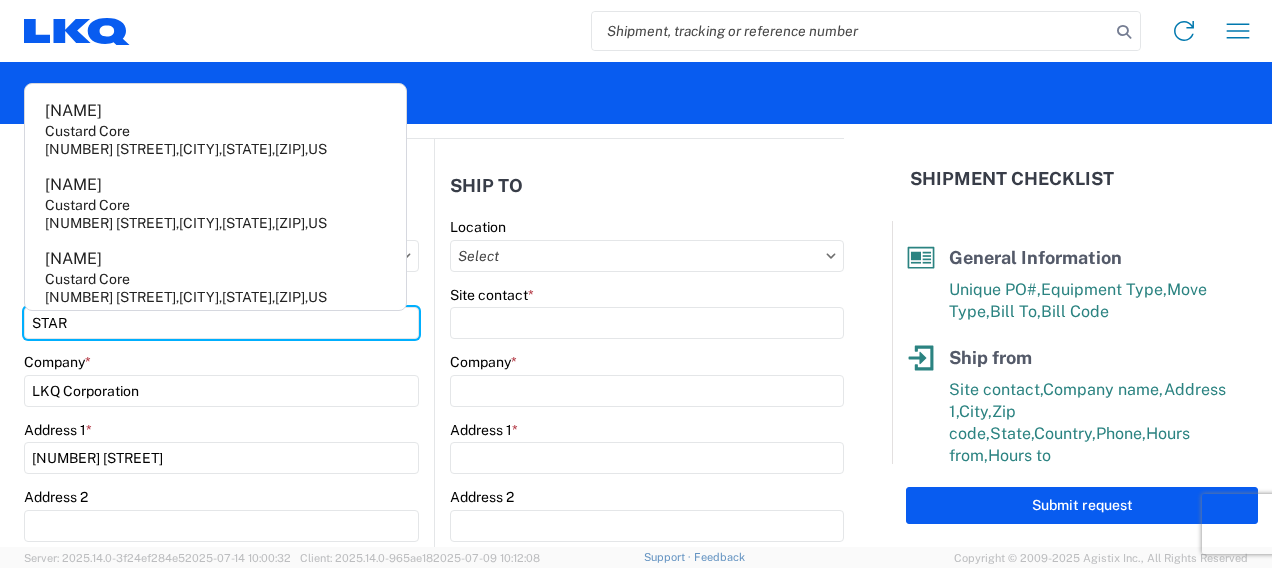type on "STAR" 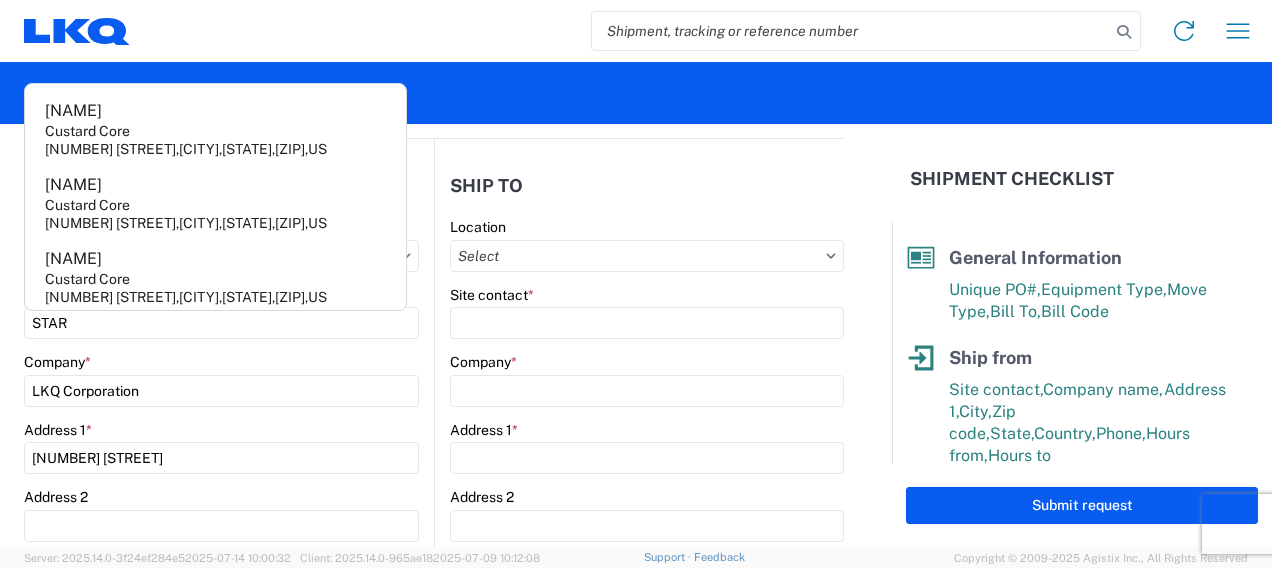 click on "Address 2" 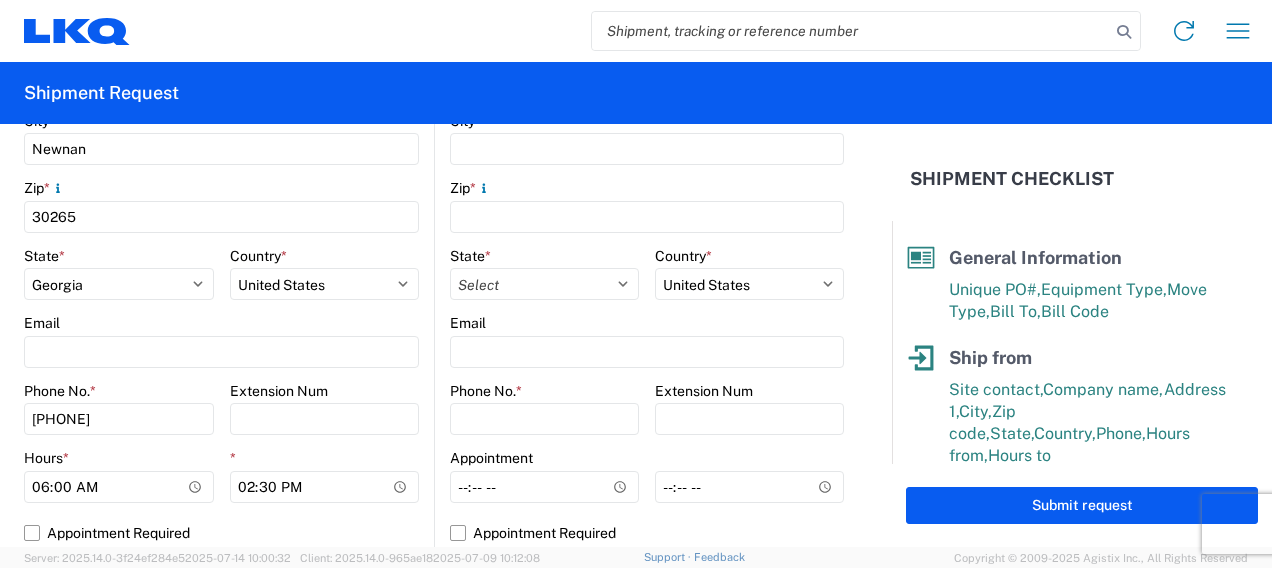 scroll, scrollTop: 700, scrollLeft: 0, axis: vertical 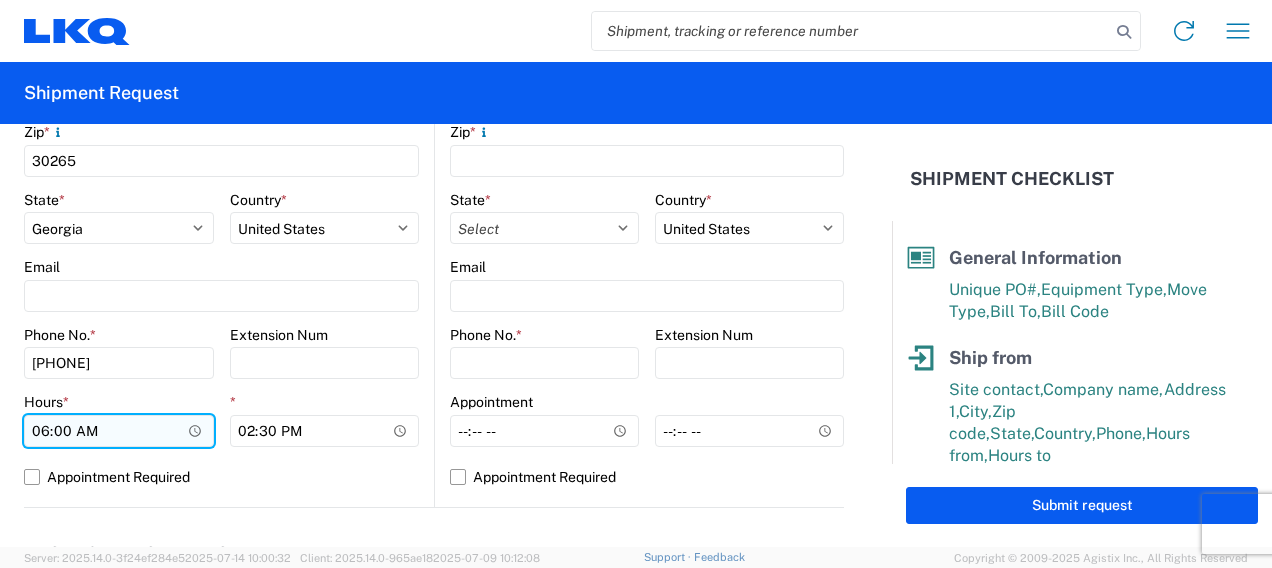 click on "06:00" at bounding box center [119, 431] 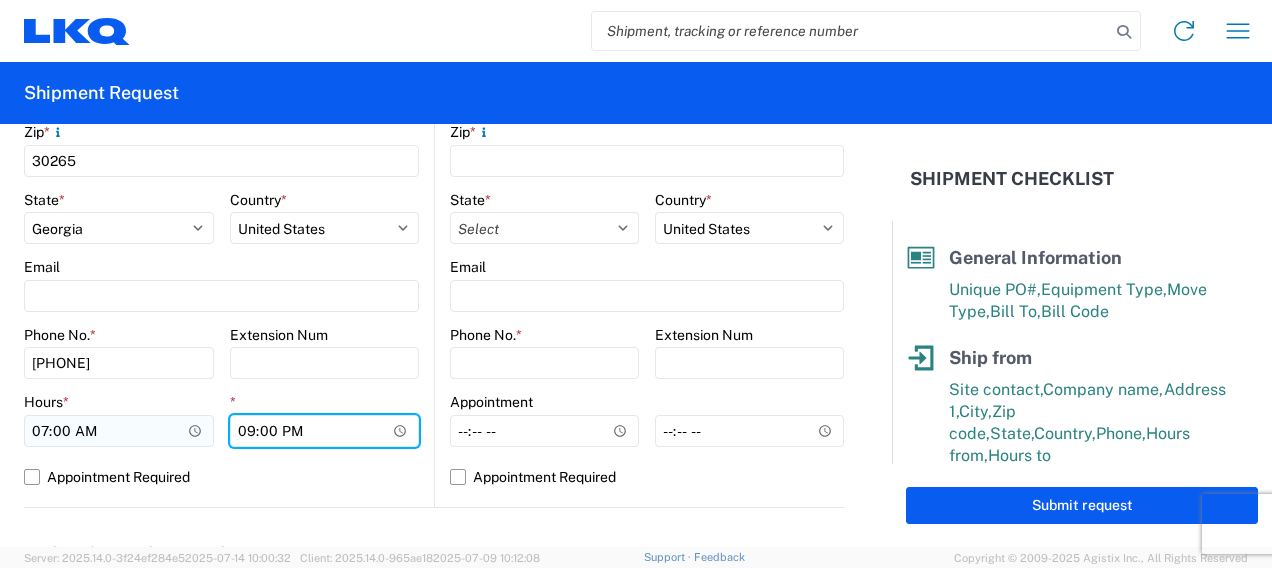 type on "09:00" 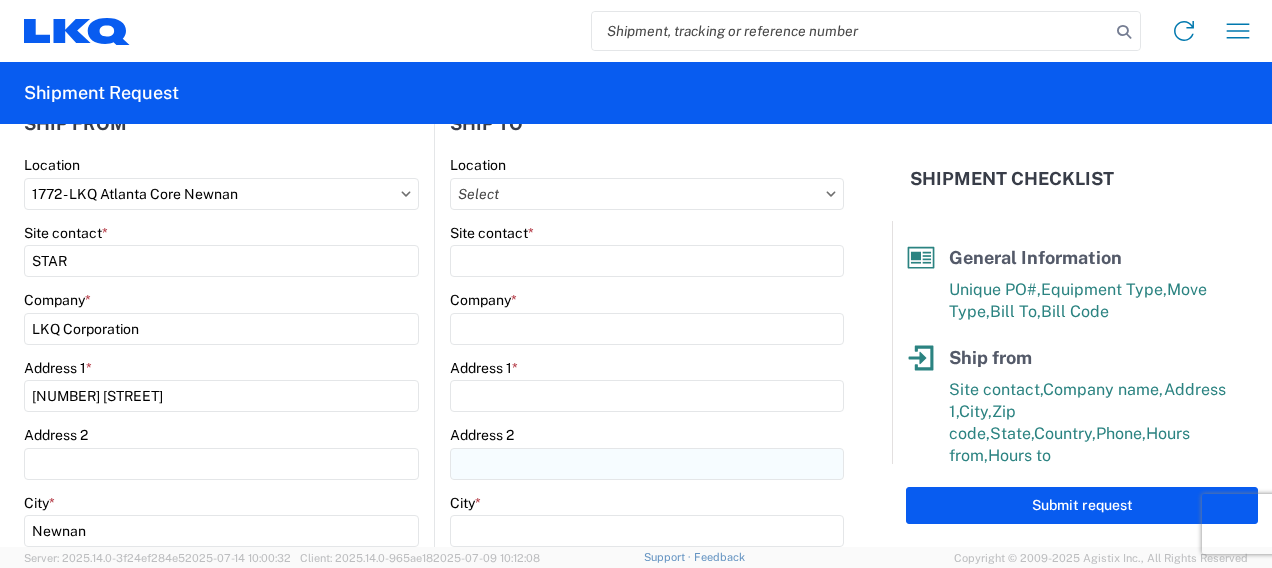 scroll, scrollTop: 200, scrollLeft: 0, axis: vertical 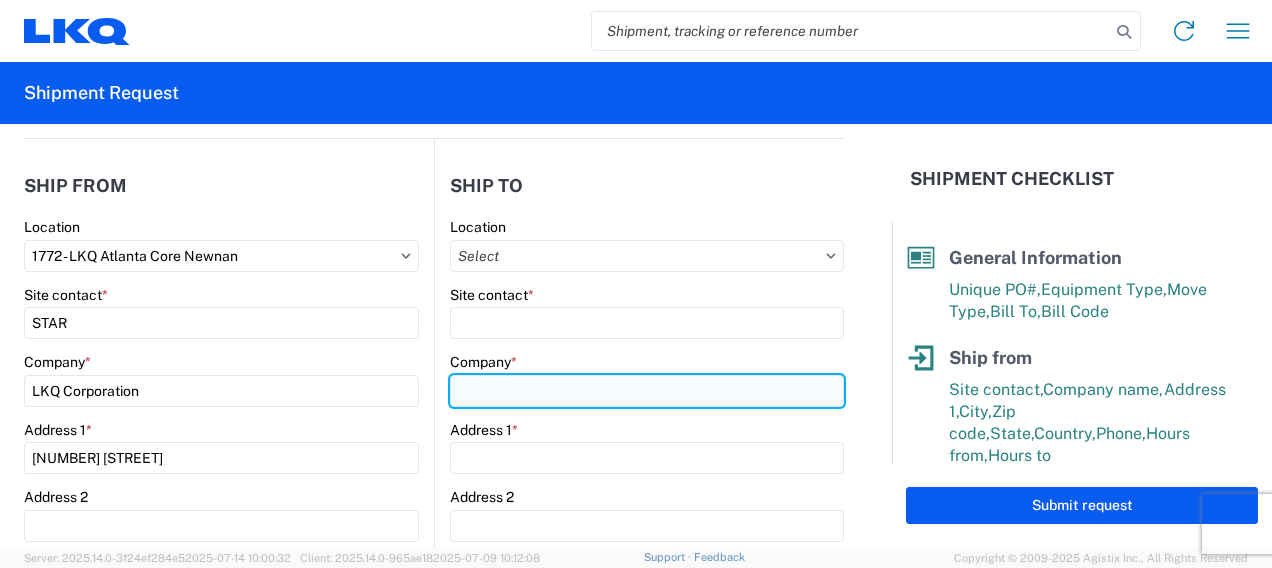 click on "Company  *" at bounding box center [647, 391] 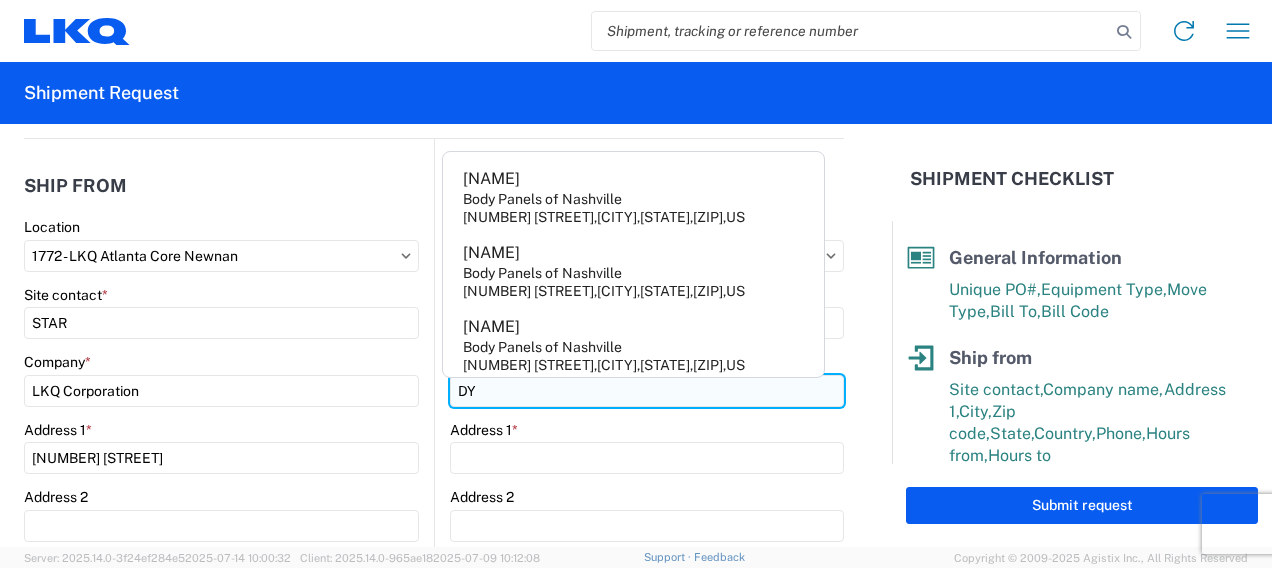 type on "Dynamic Manufacturing" 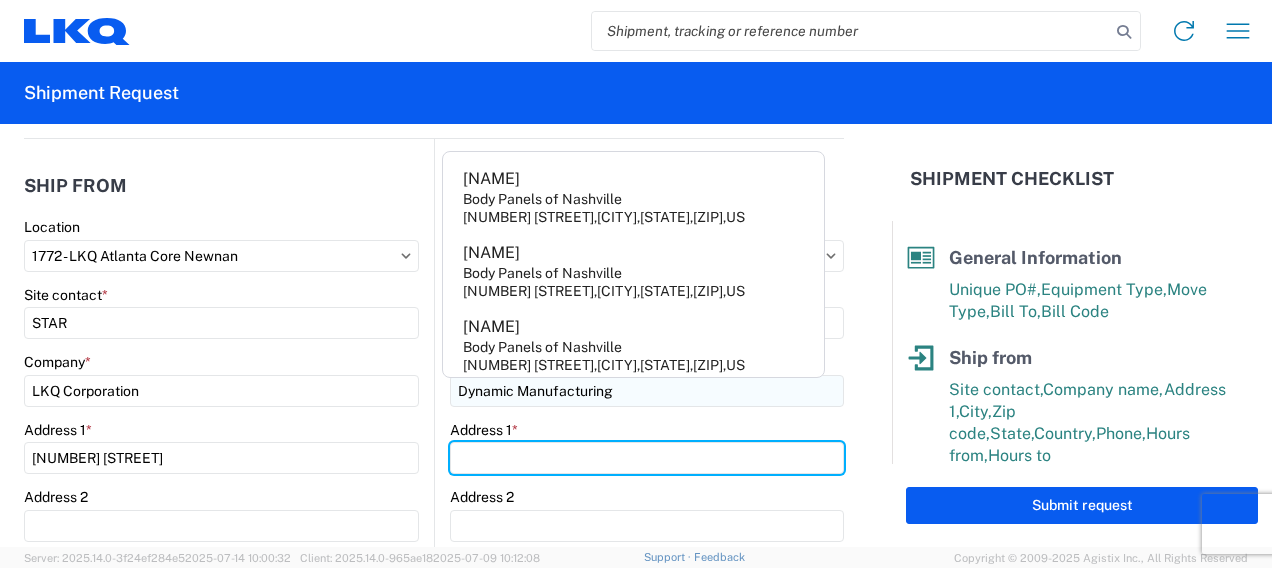 type on "[NUMBER] [STREET]" 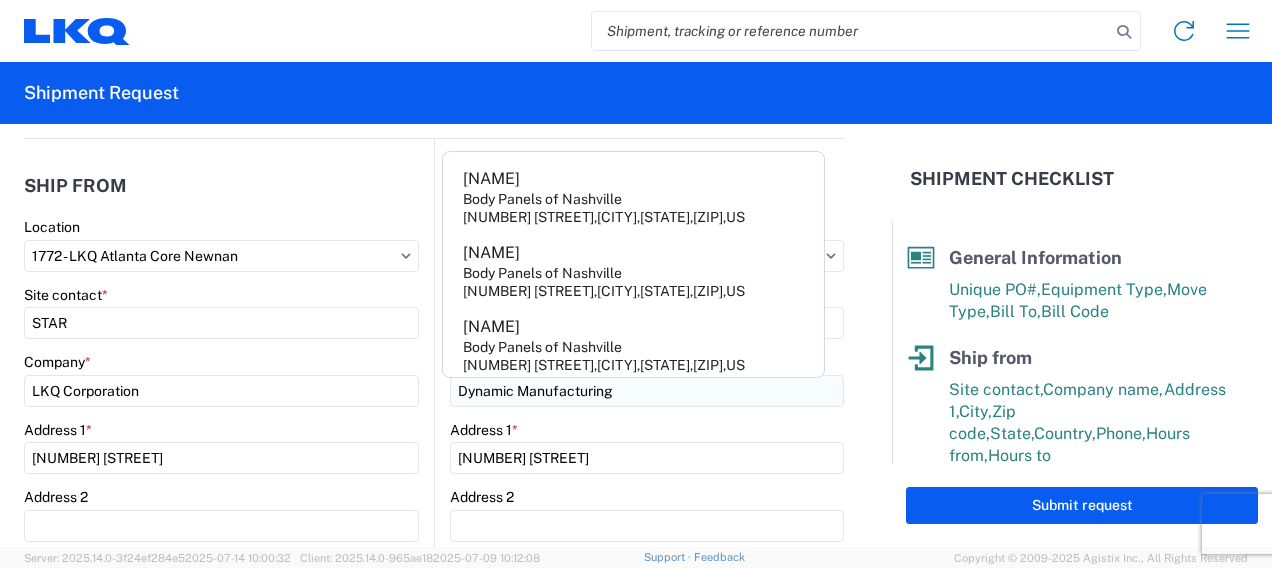 type on "Melrose Park" 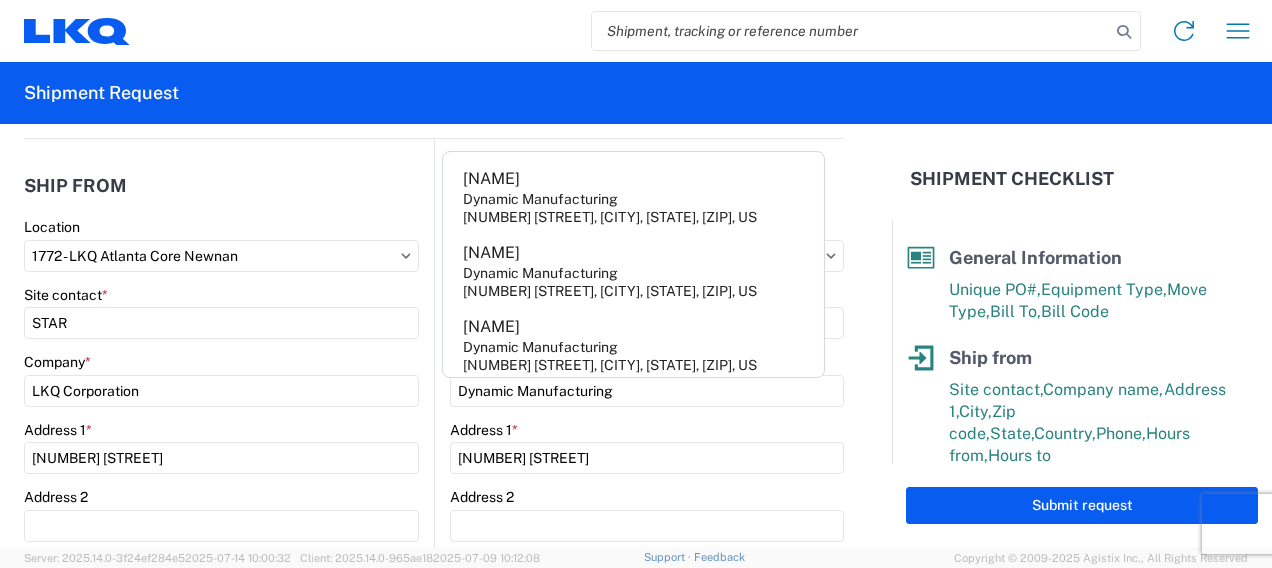 click on "Ship from" 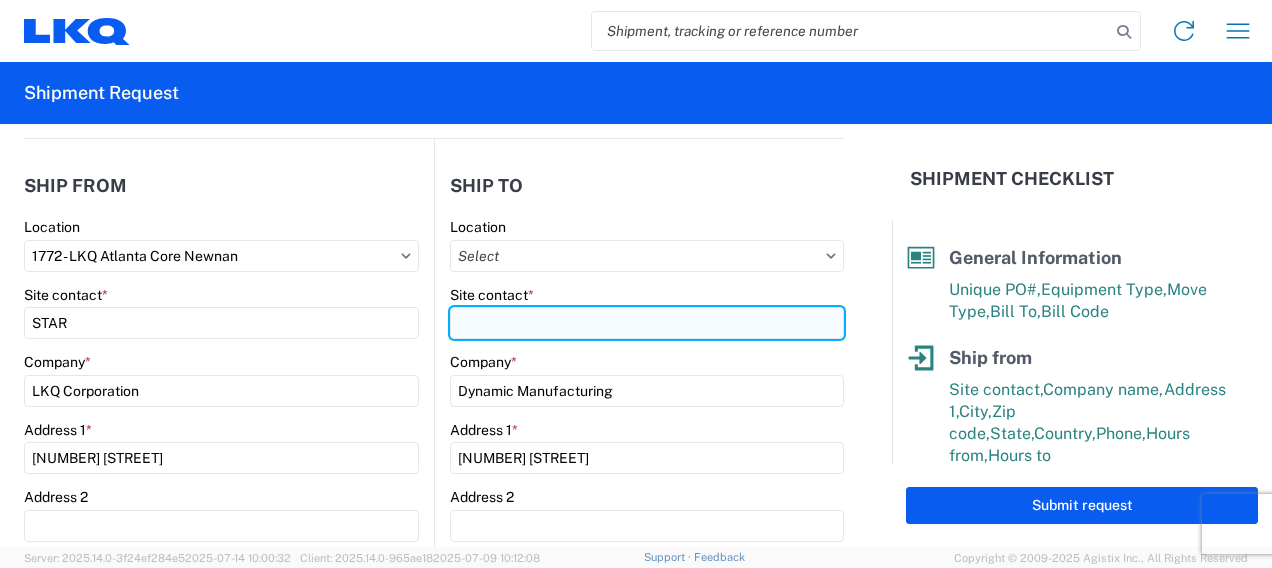 click on "Site contact  *" at bounding box center [647, 323] 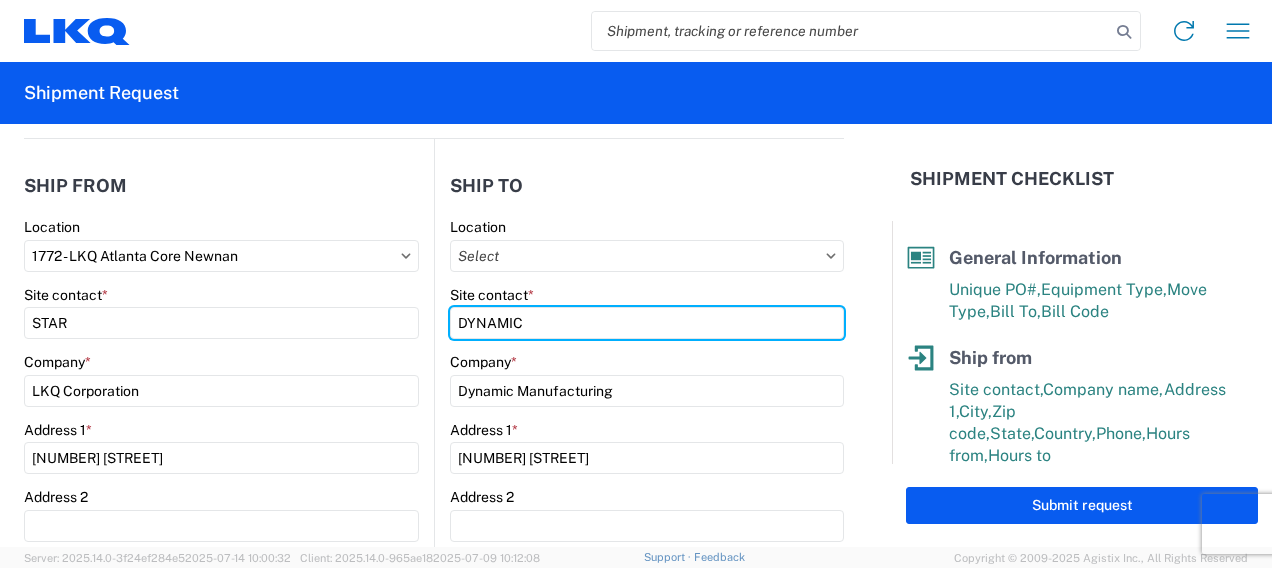 type on "DYNAMIC" 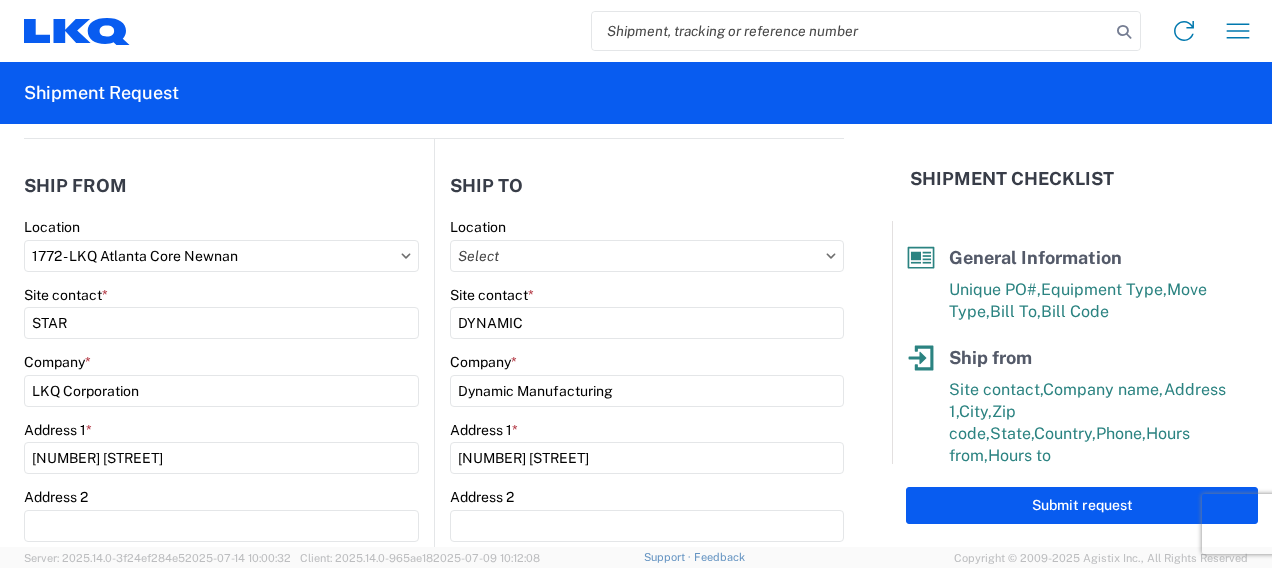 click on "Ship to Location Site contact * DYNAMIC Company * Dynamic Manufacturing Address 1 * [NUMBER] [STREET] Address 2 City * Melrose Park Zip *
60160 State * Select Alabama Alaska Arizona Arkansas Armed Forces Americas Armed Forces Europe Armed Forces Pacific California Colorado Connecticut Delaware District of Columbia Florida Georgia Hawaii Idaho Illinois Indiana Iowa Kansas Kentucky Louisiana Maine Maryland Massachusetts Michigan Minnesota Mississippi Missouri Montana Nebraska Nevada New Hampshire New Jersey New Mexico New York North Carolina North Dakota Ohio Oklahoma Oregon Palau Pennsylvania Puerto Rico Rhode Island South Carolina South Dakota Tennessee Texas Utah Vermont Virginia Washington West Virginia Wisconsin Wyoming Country * Select Afghanistan Åland Islands Albania Algeria American Samoa Andorra Angola Anguillia Antarctica Antigua & Barbuda Argentina Armenia Aruba Australia Austria Azerbaijan Bahamas Bahrain Bangladesh Barbados Belarus Belgium Belize Benin Bermuda Bhutan Chad" 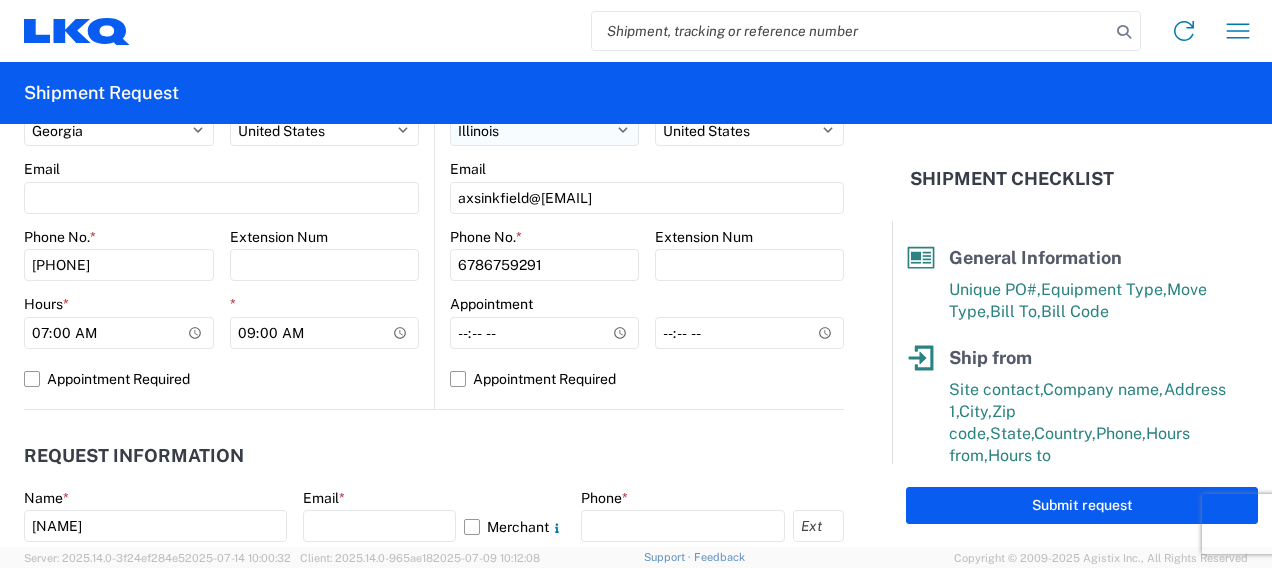 scroll, scrollTop: 700, scrollLeft: 0, axis: vertical 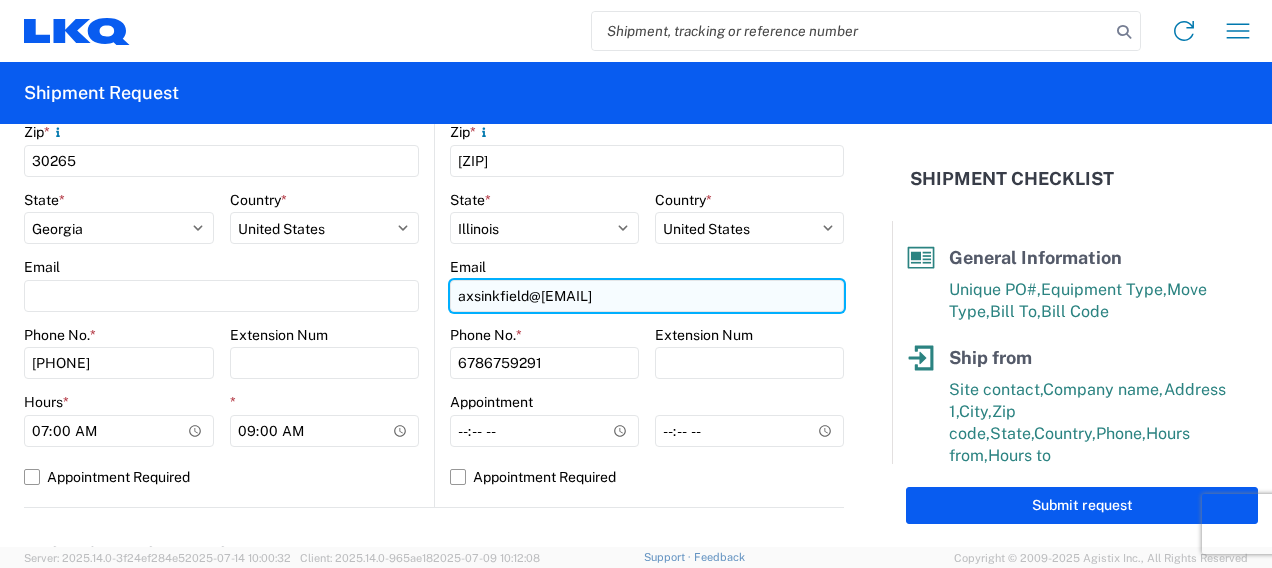 click on "axsinkfield@[EMAIL]" at bounding box center (647, 296) 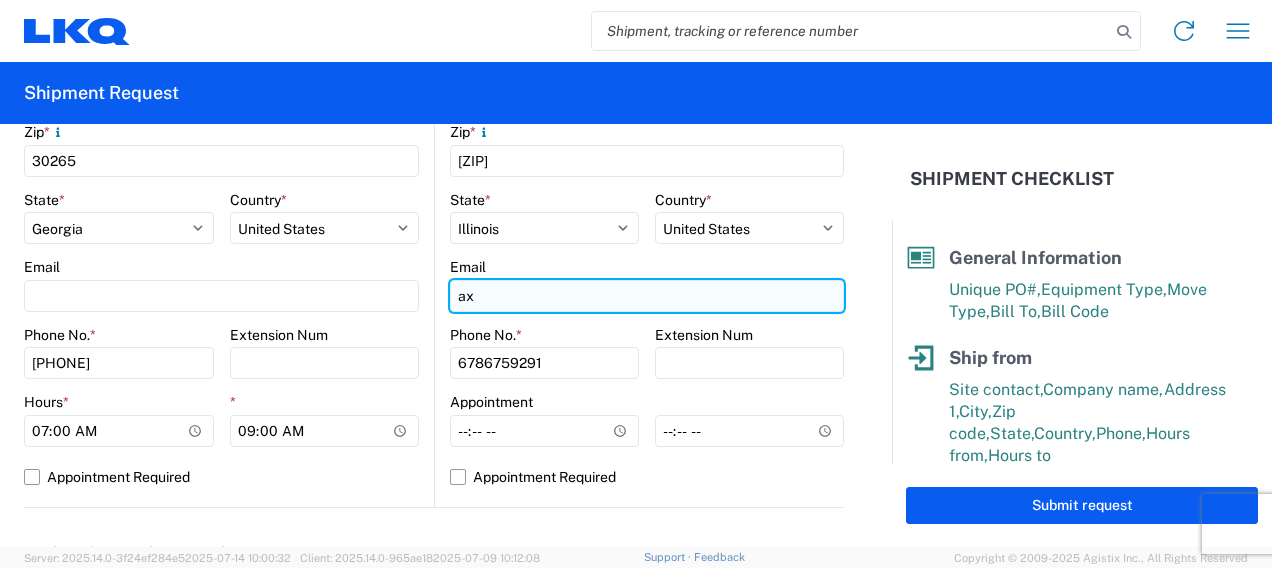 type on "a" 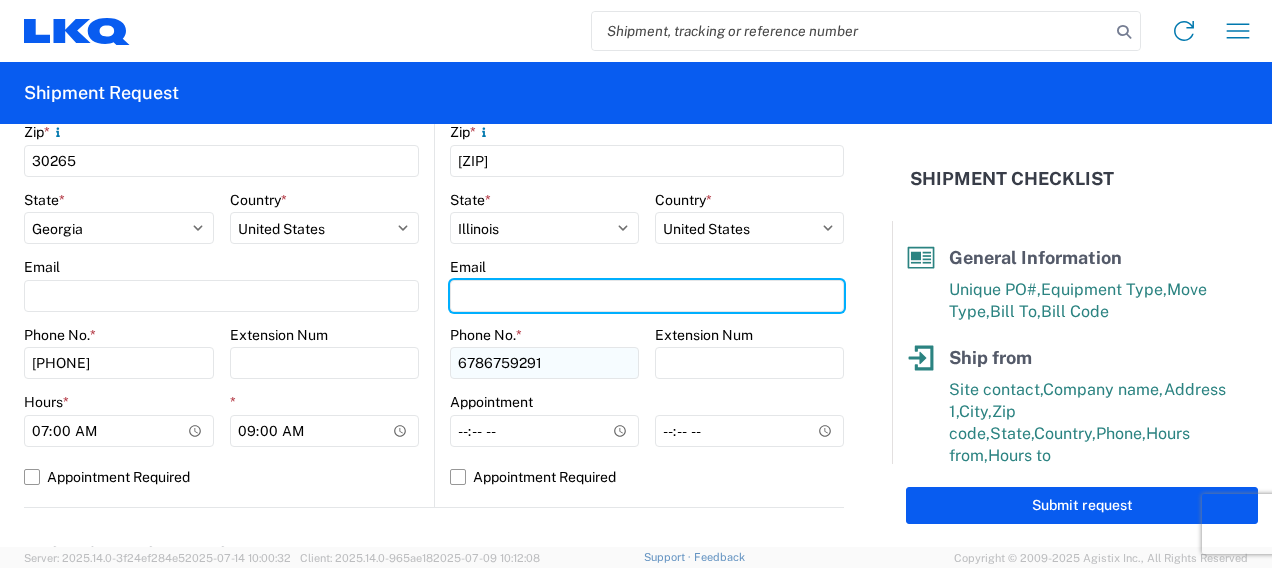 type 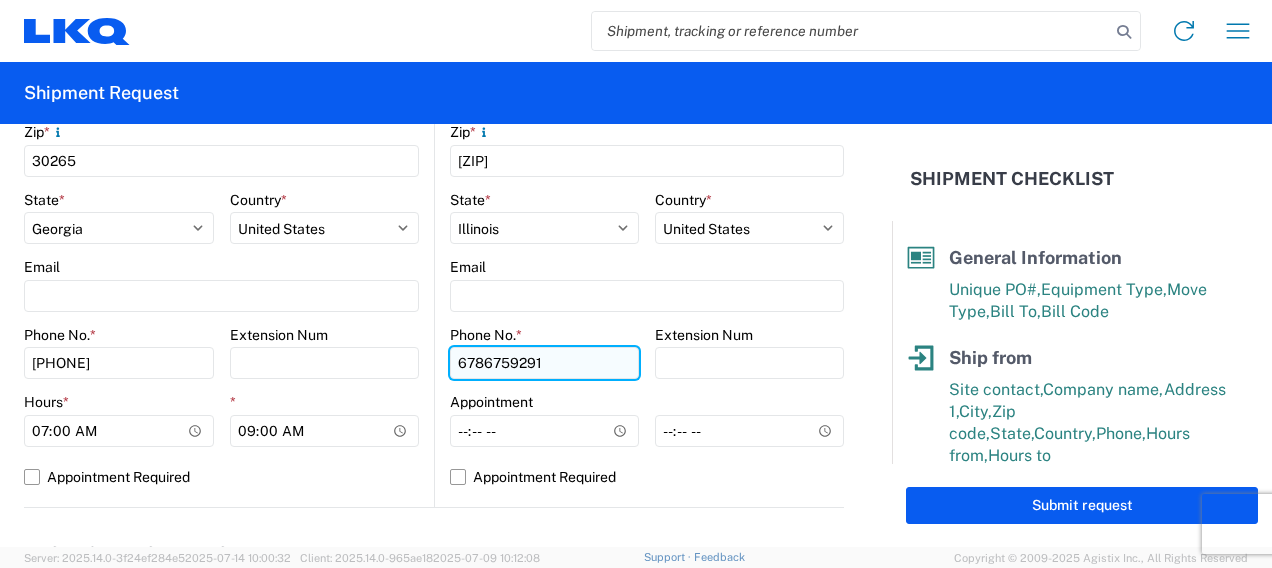 click on "6786759291" at bounding box center [544, 363] 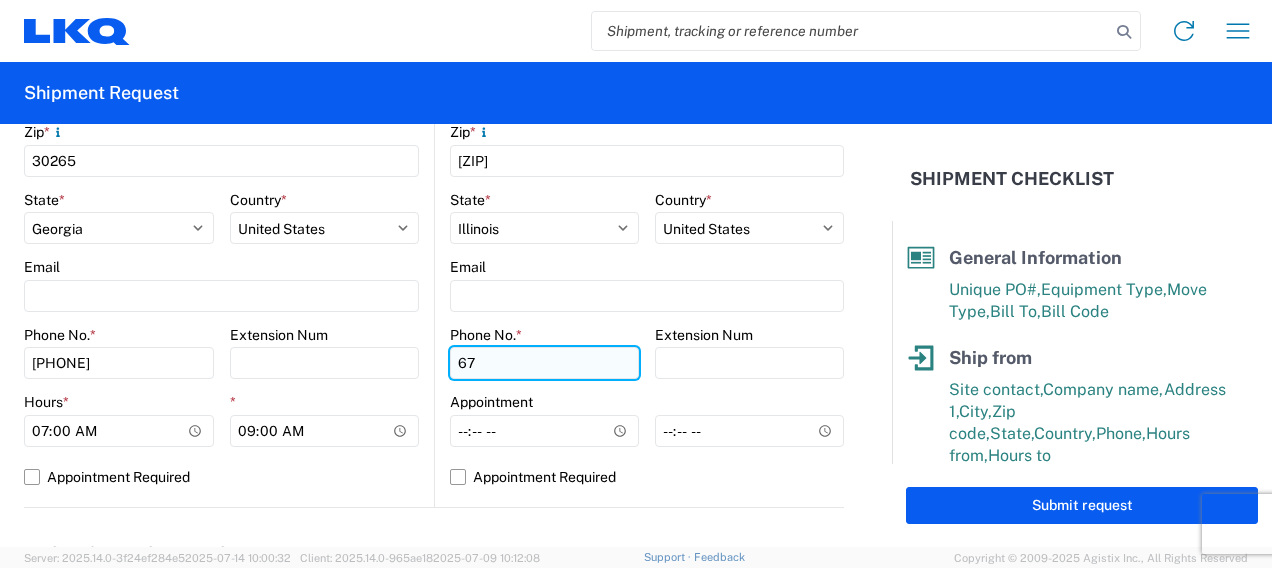 type on "6" 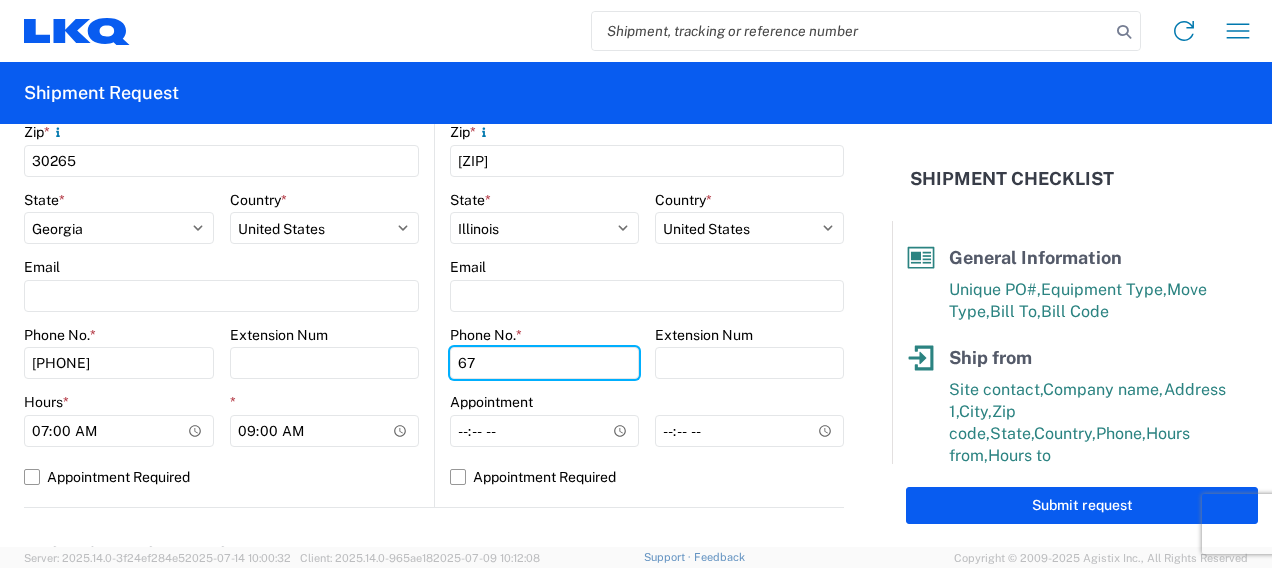 type on "6788549960" 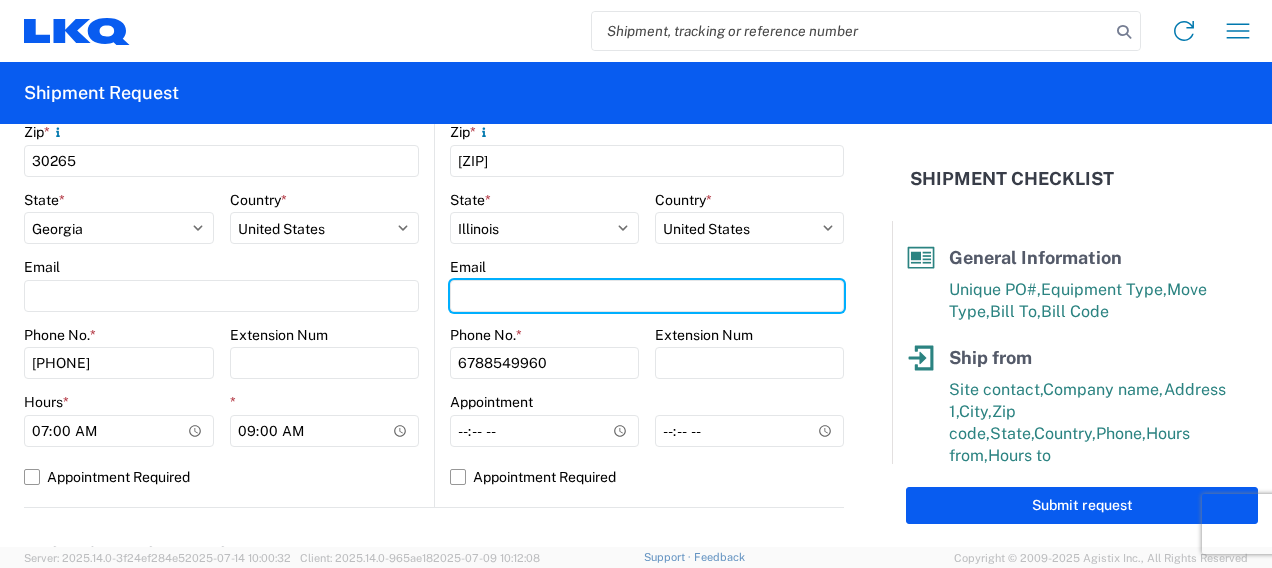 type on "axsinkfield@[EMAIL]" 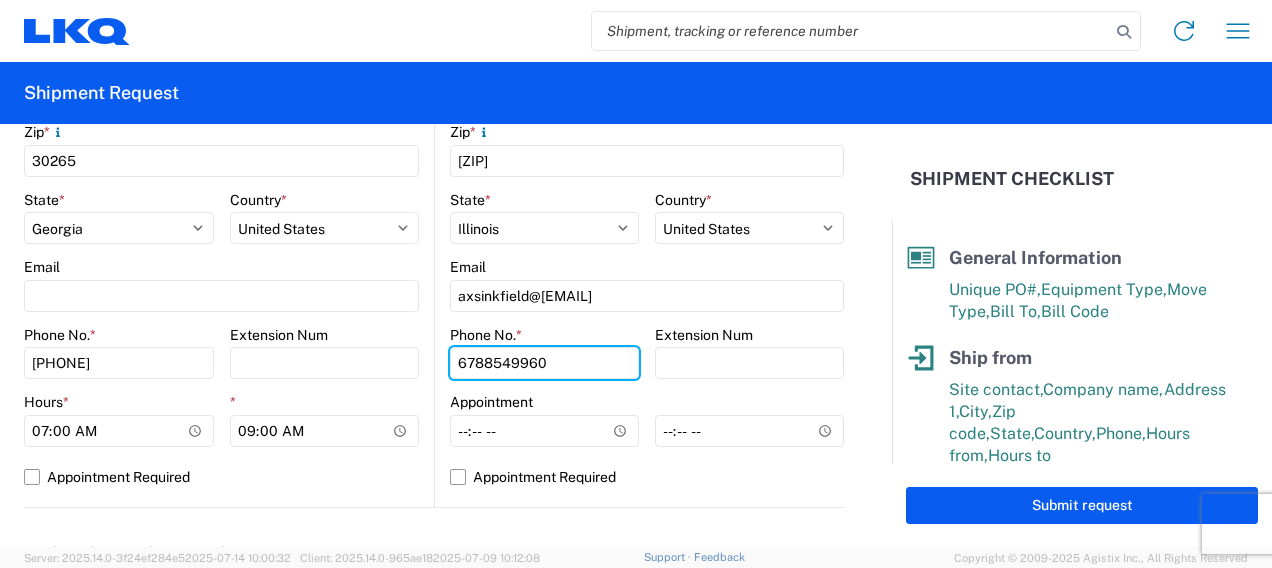 type on "6786759291" 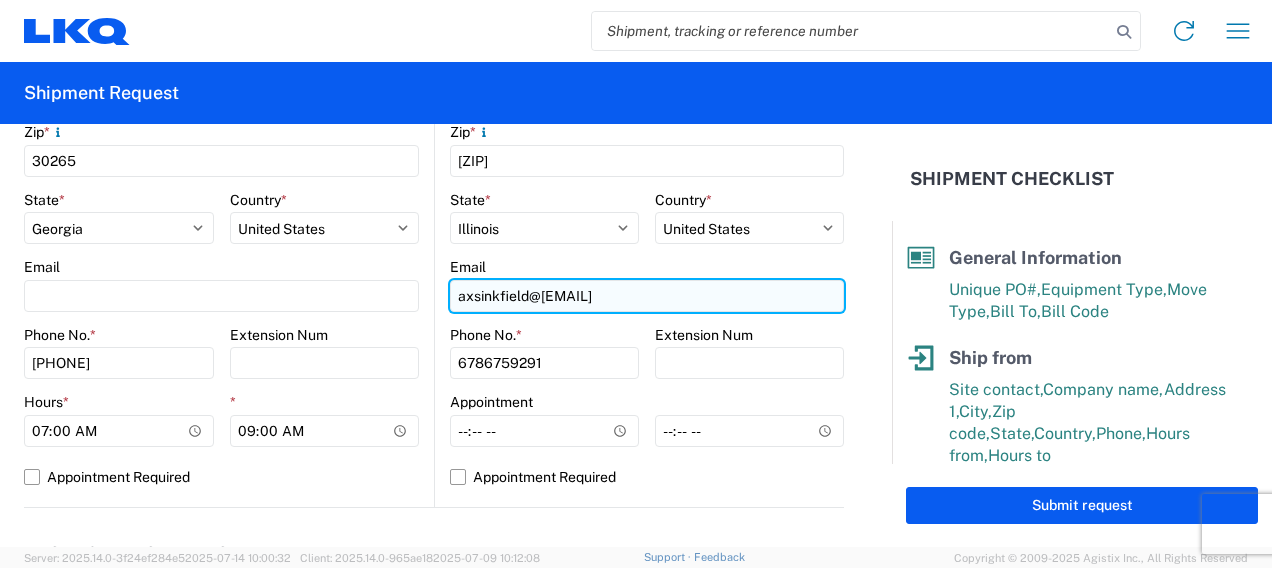 click on "axsinkfield@[EMAIL]" at bounding box center [647, 296] 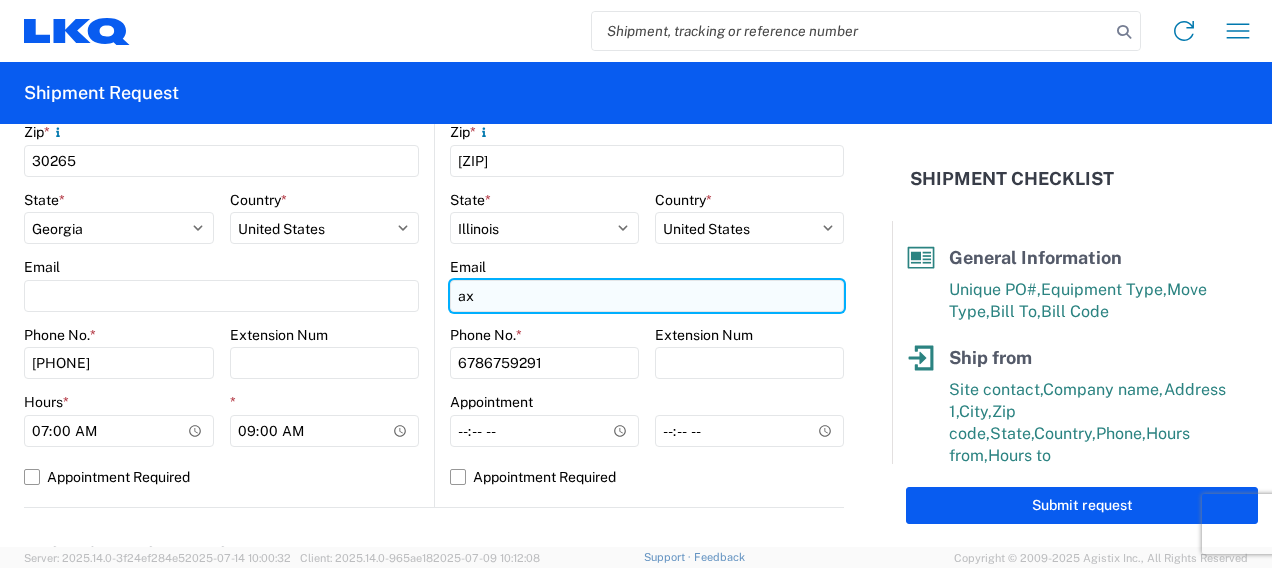 type on "a" 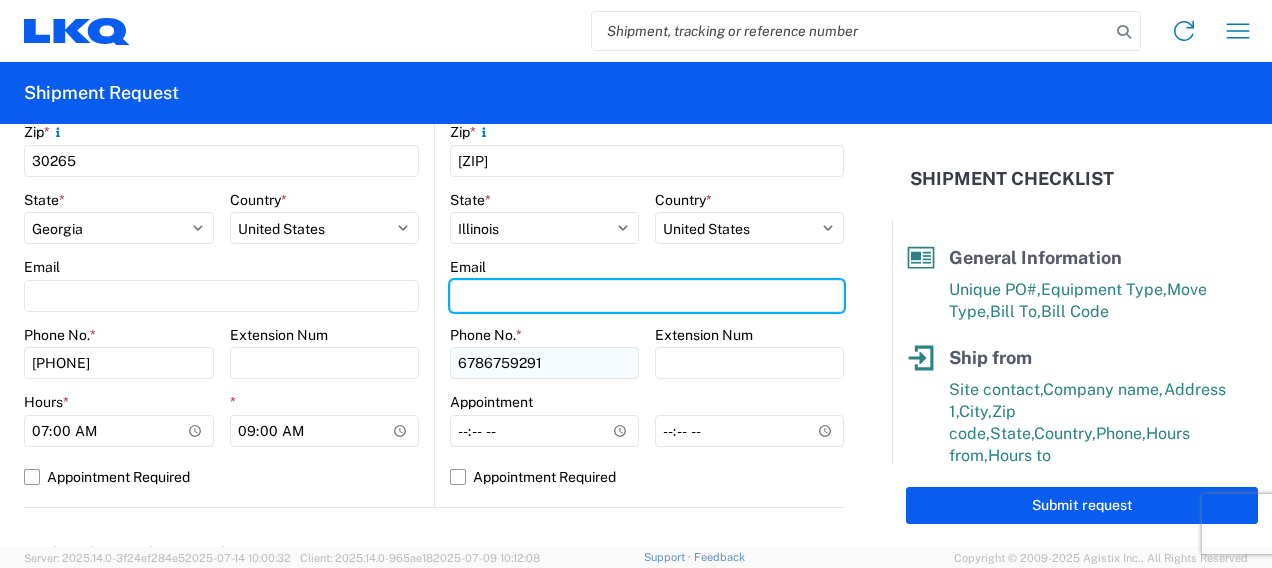 type 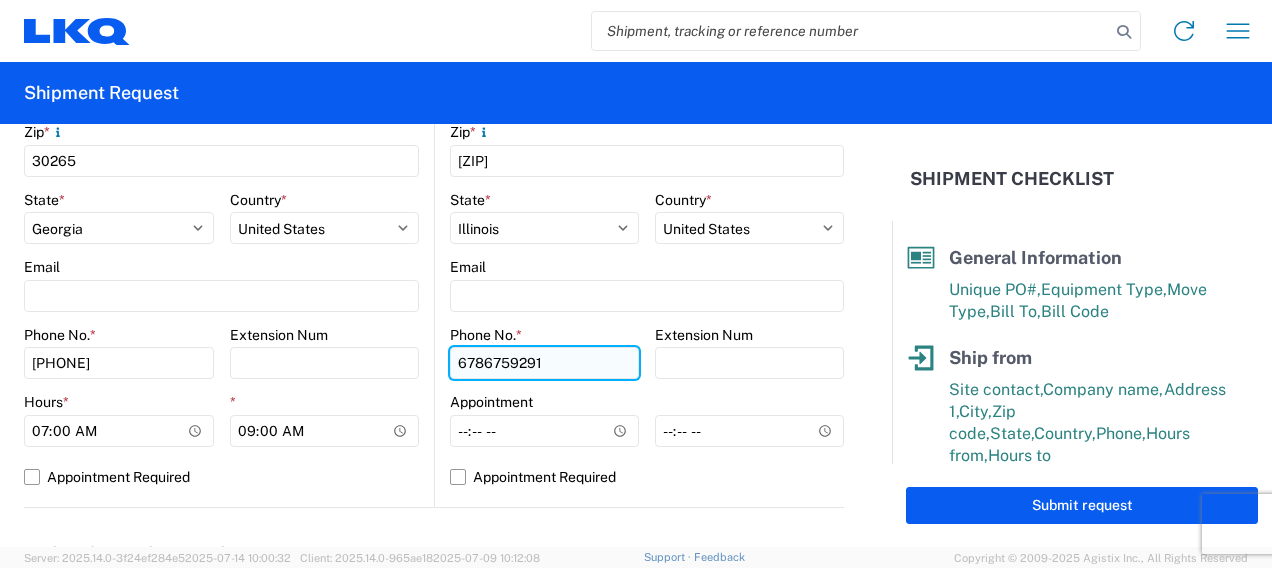 click on "6786759291" at bounding box center [544, 363] 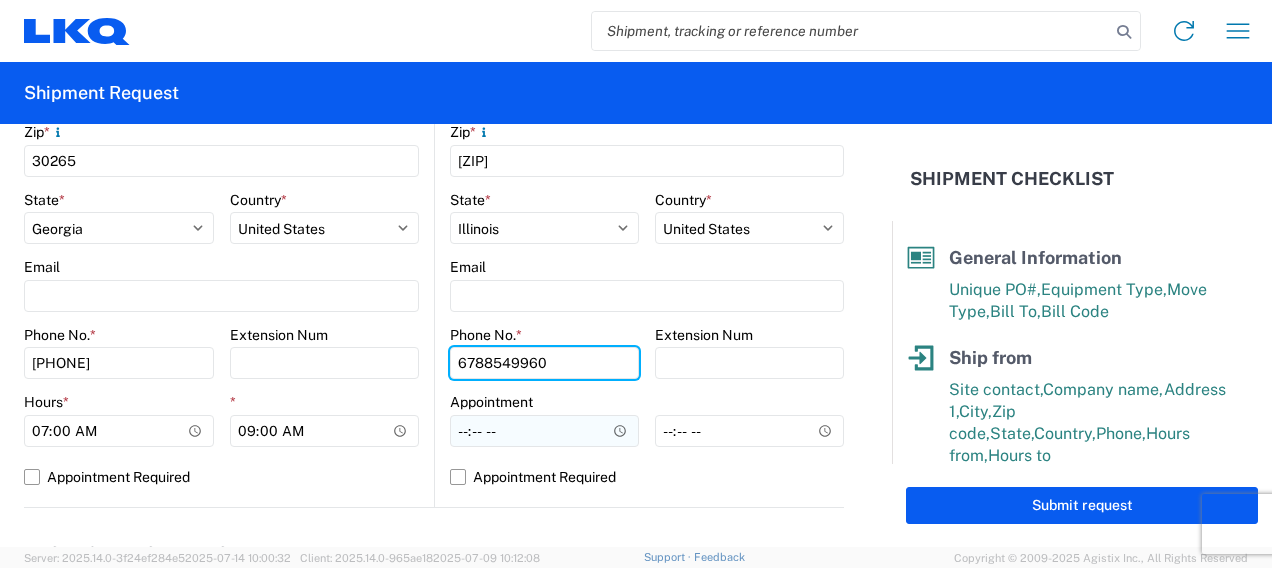 type on "6788549960" 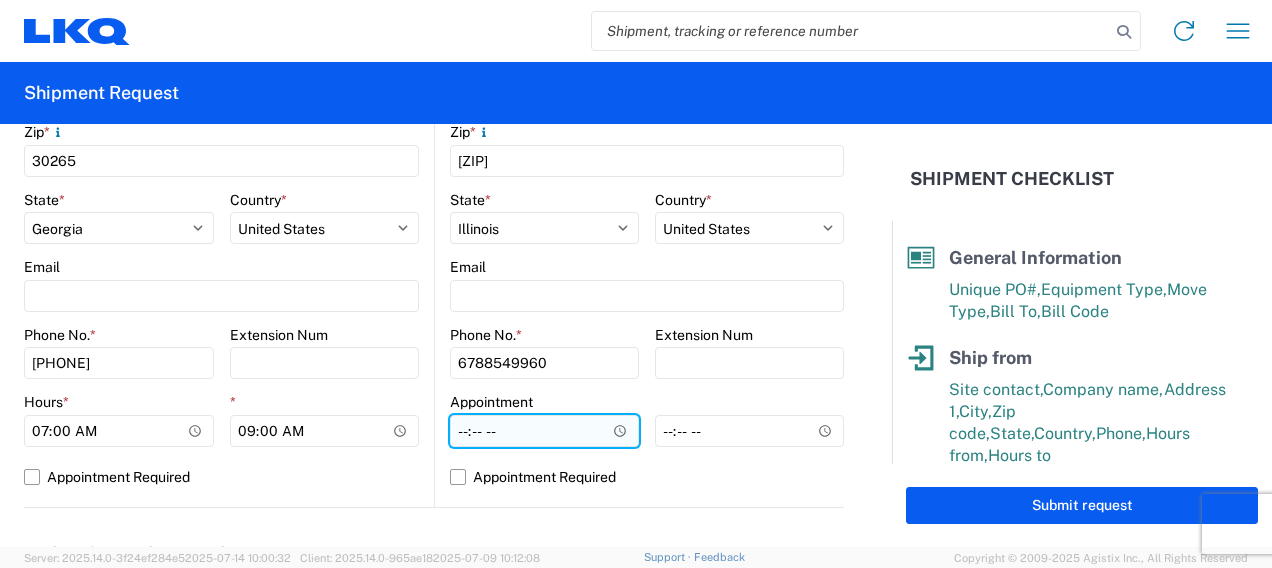 click on "Hours  *" at bounding box center [544, 431] 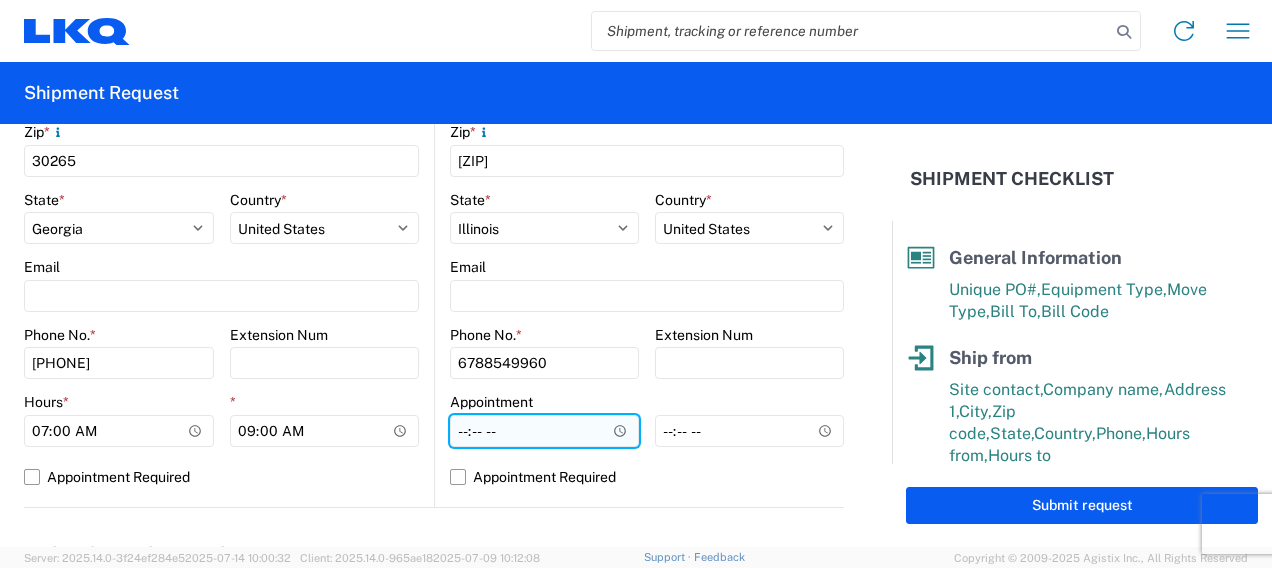 type on "07:00" 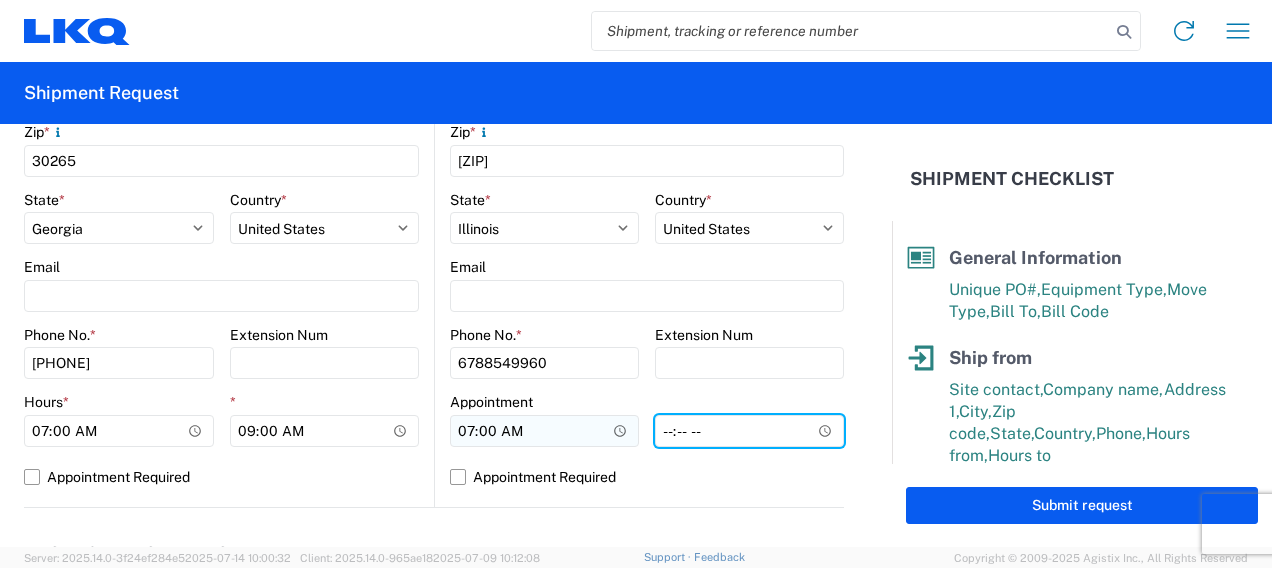 type on "14:00" 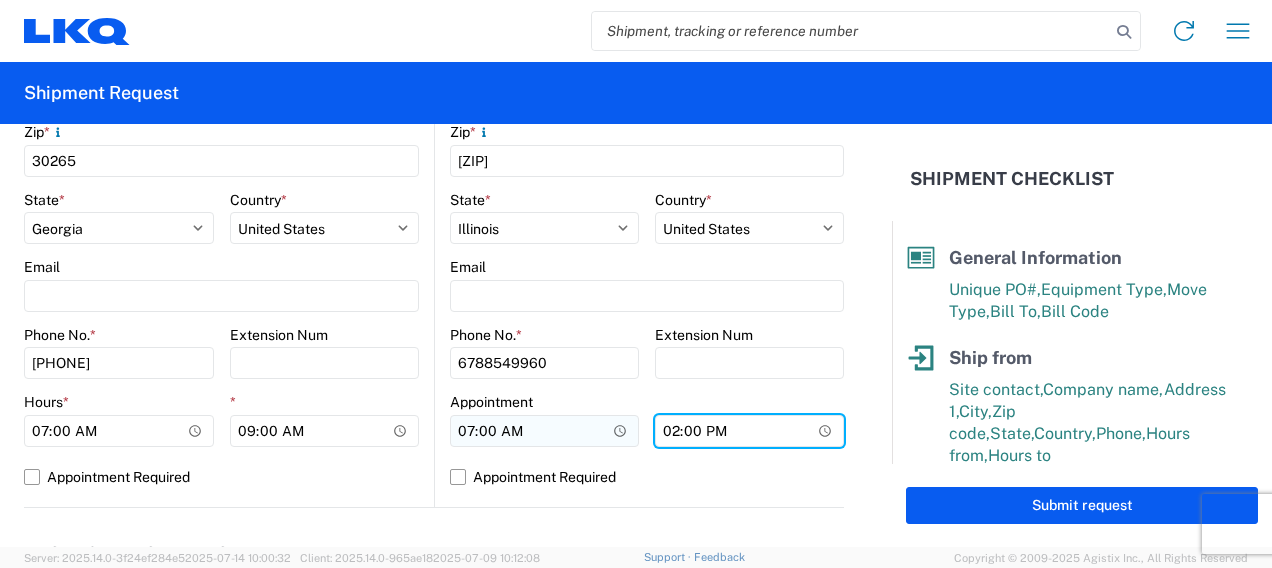 scroll, scrollTop: 900, scrollLeft: 0, axis: vertical 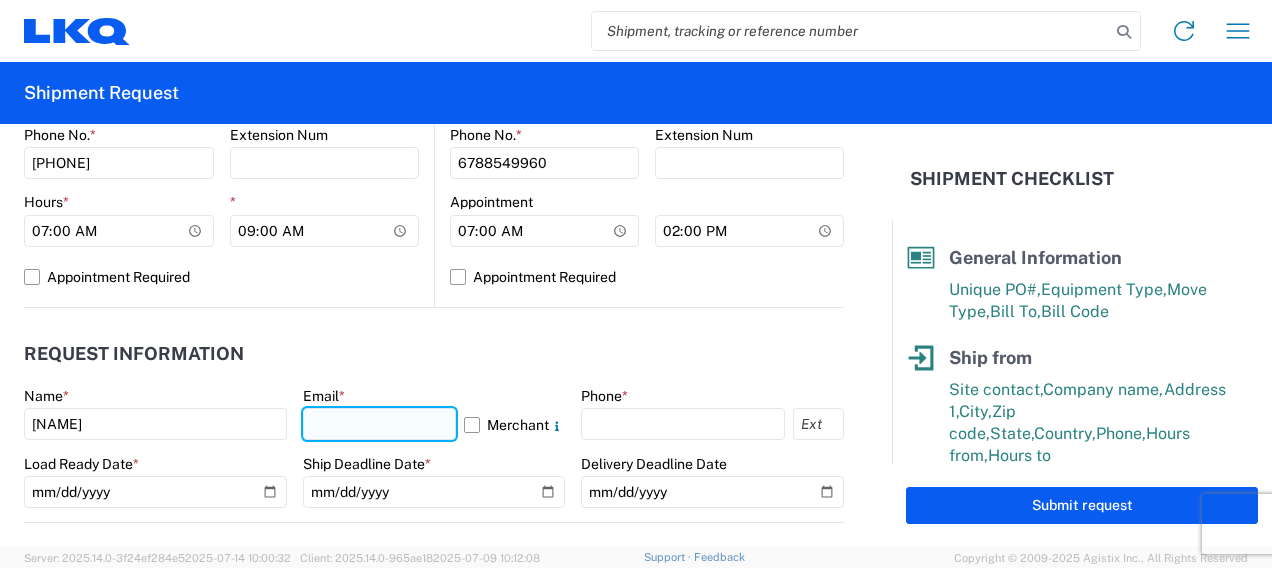 click 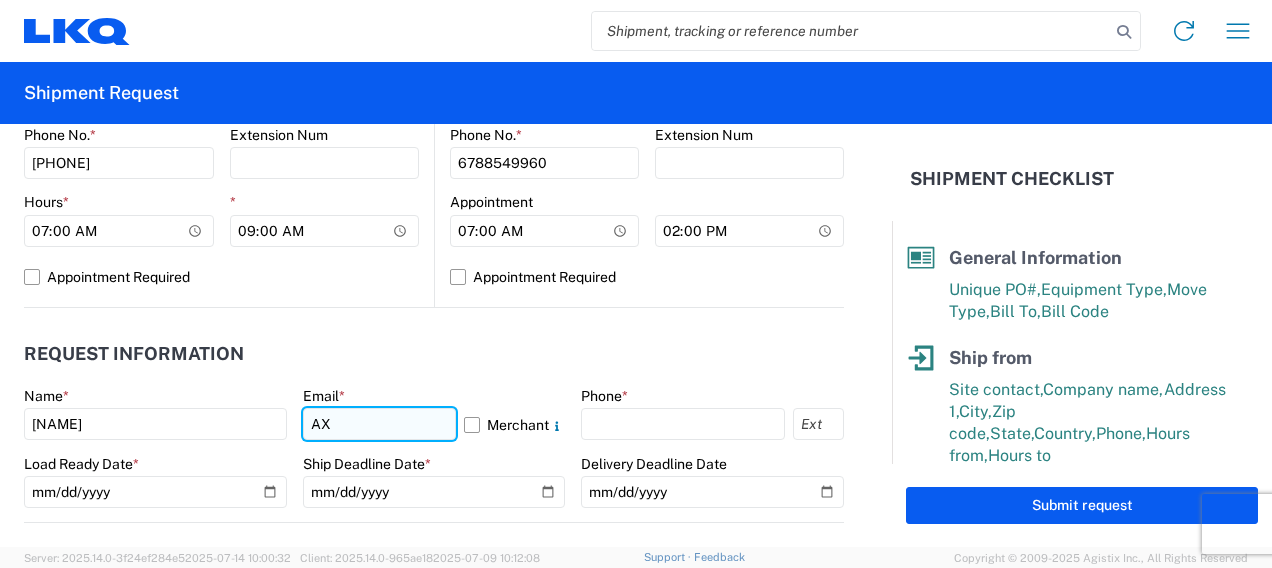 type on "axsinkfield@[EMAIL]" 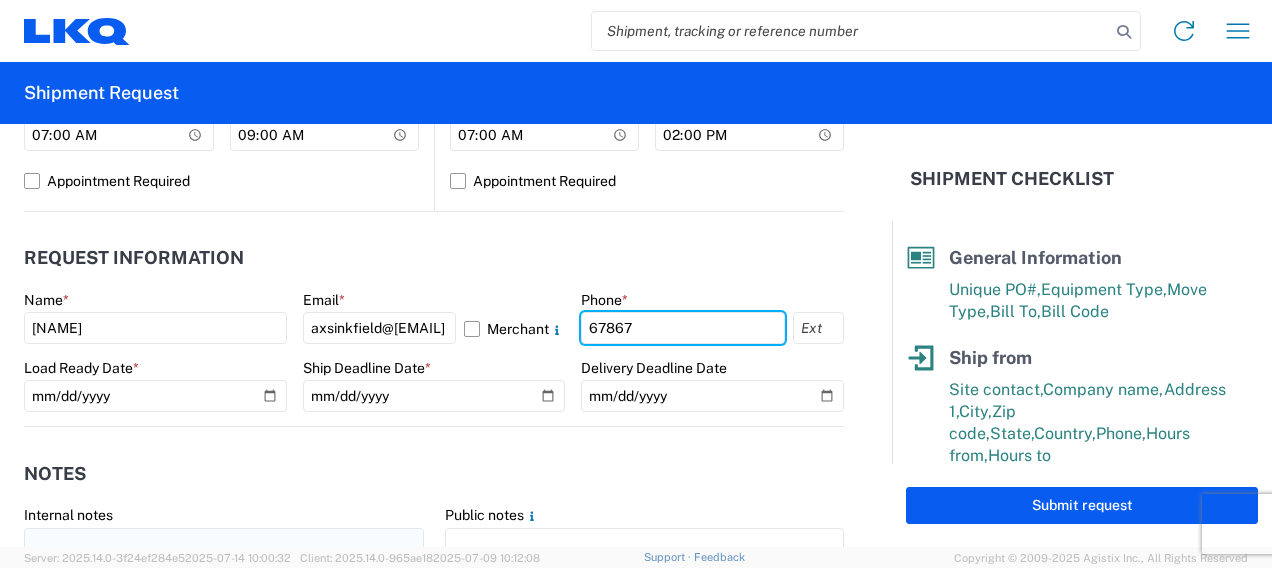 scroll, scrollTop: 1100, scrollLeft: 0, axis: vertical 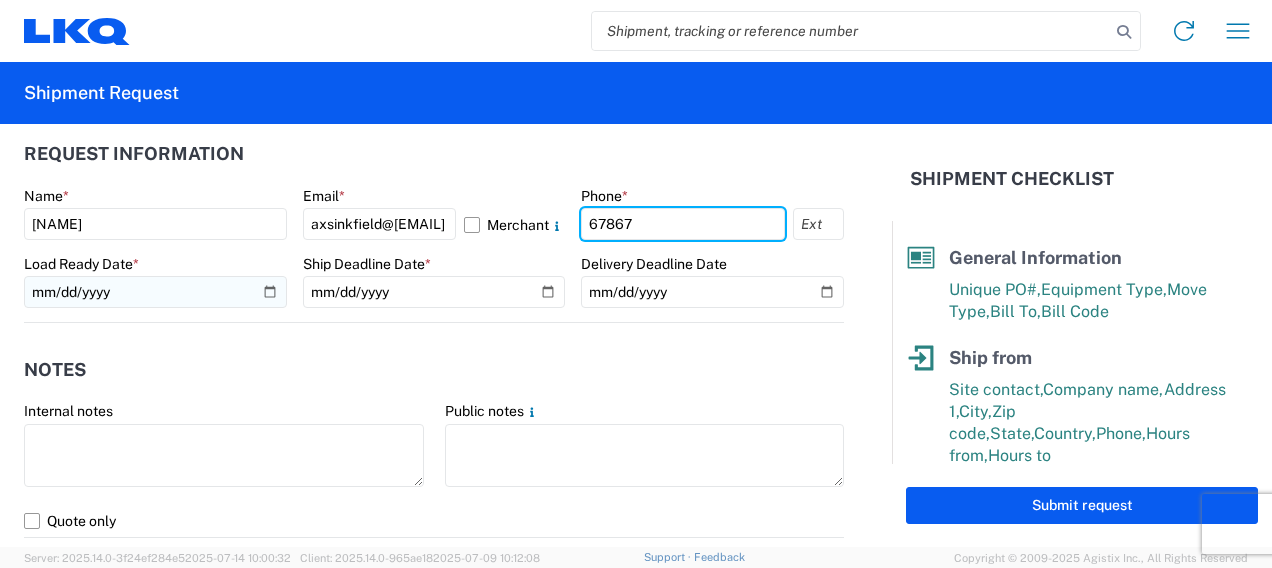 type on "67867" 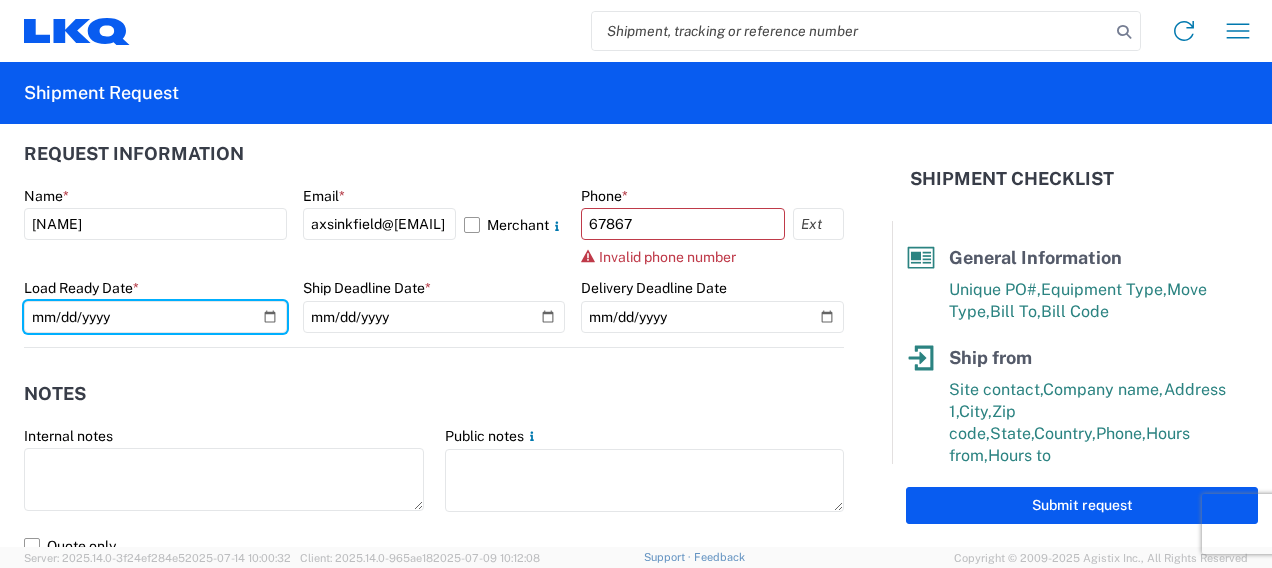 click on "Load Ready Date  *" 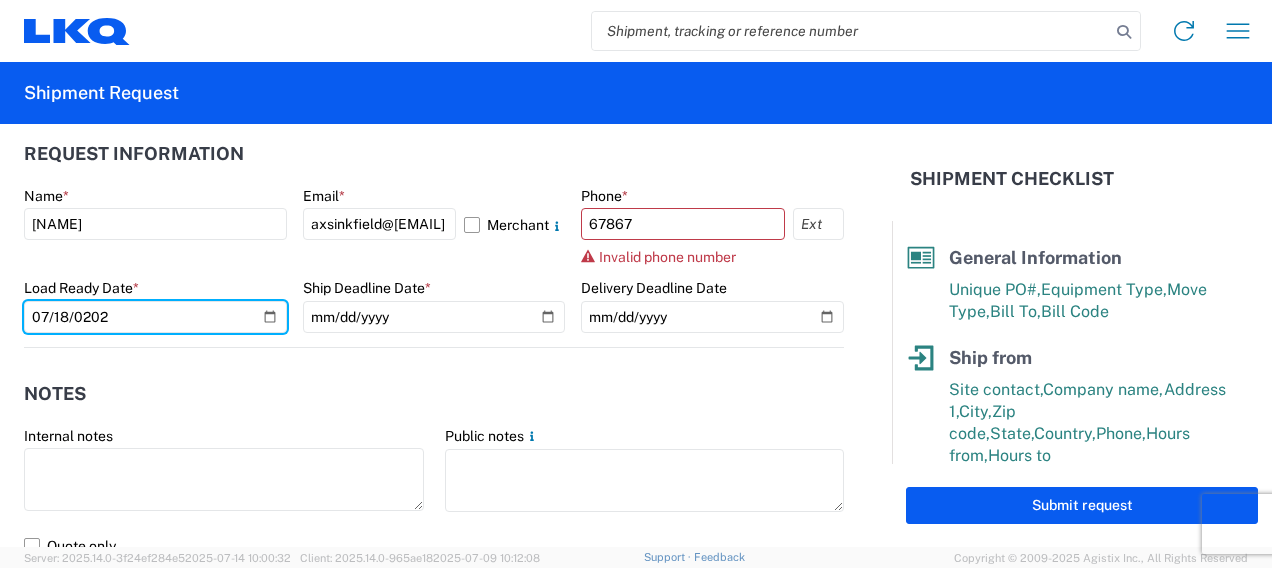 type on "2025-07-18" 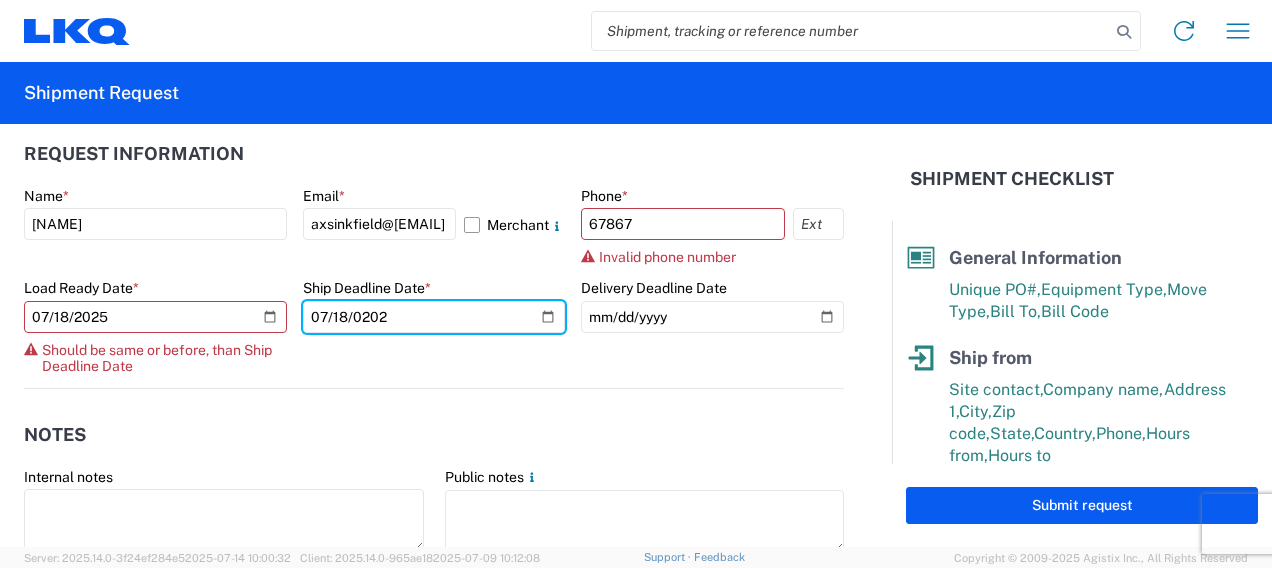 type on "2025-07-18" 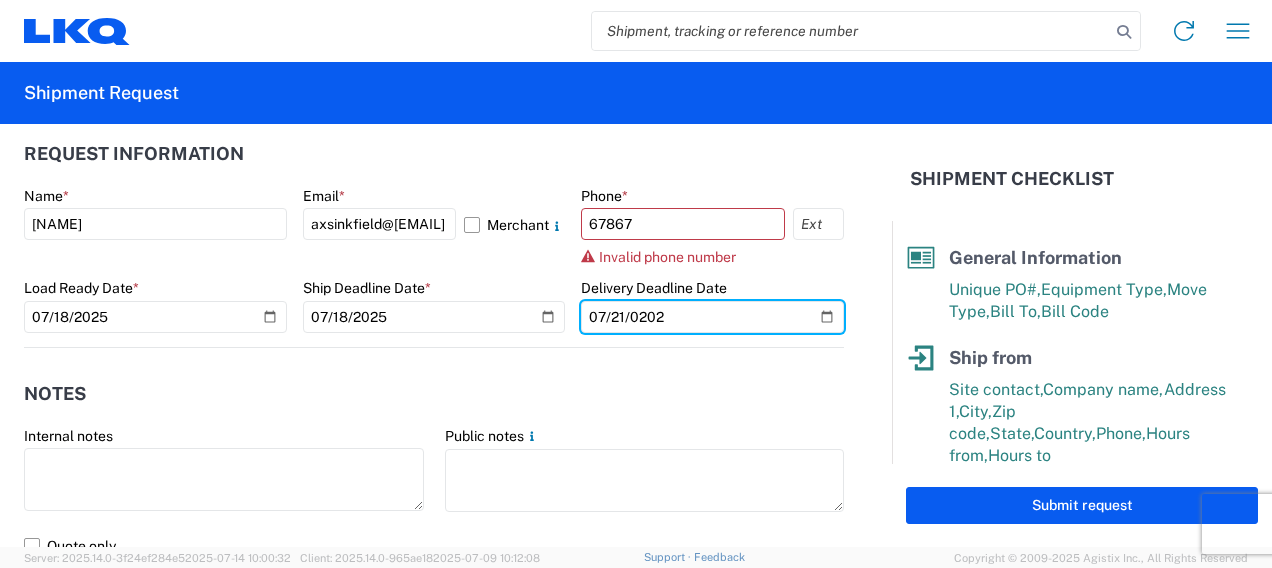 type on "2025-07-21" 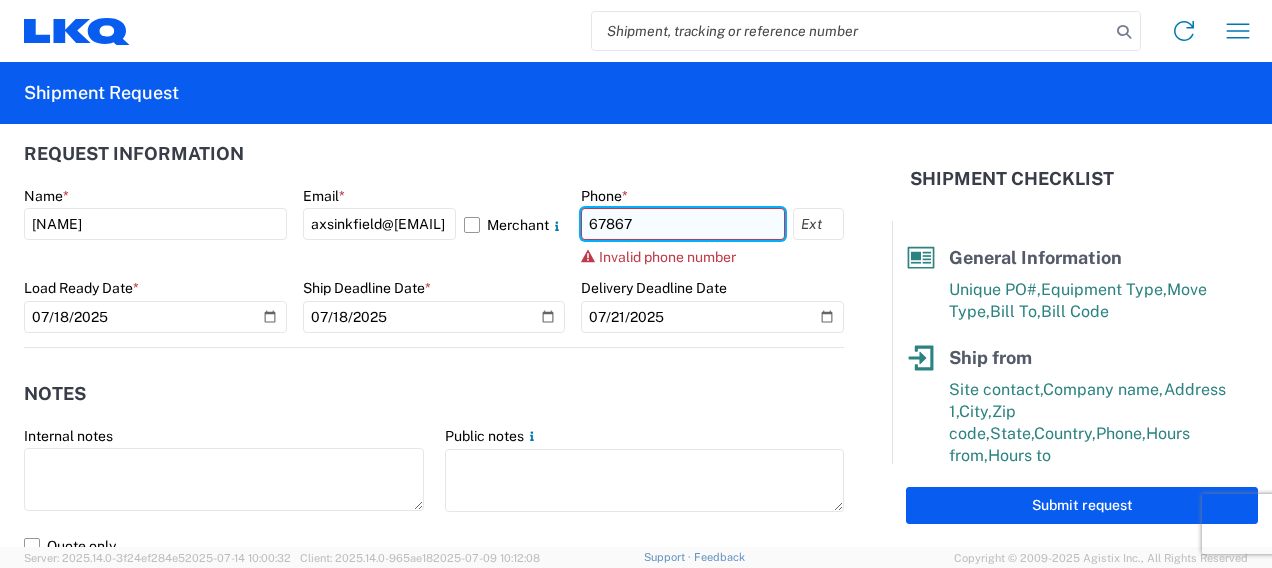 click on "67867" 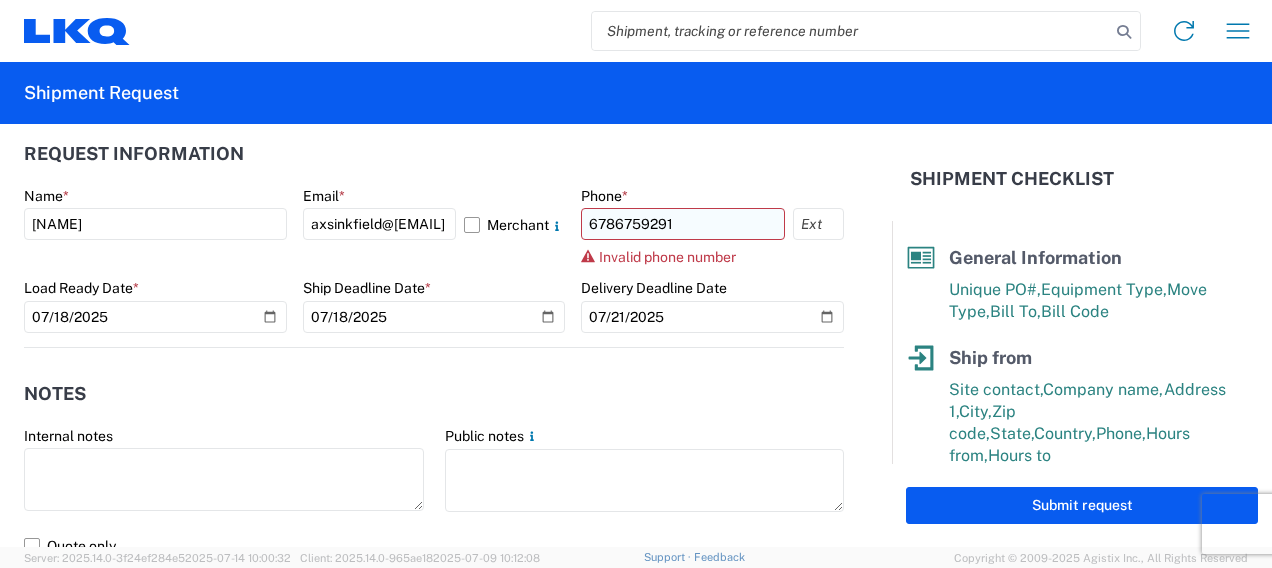 select on "IL" 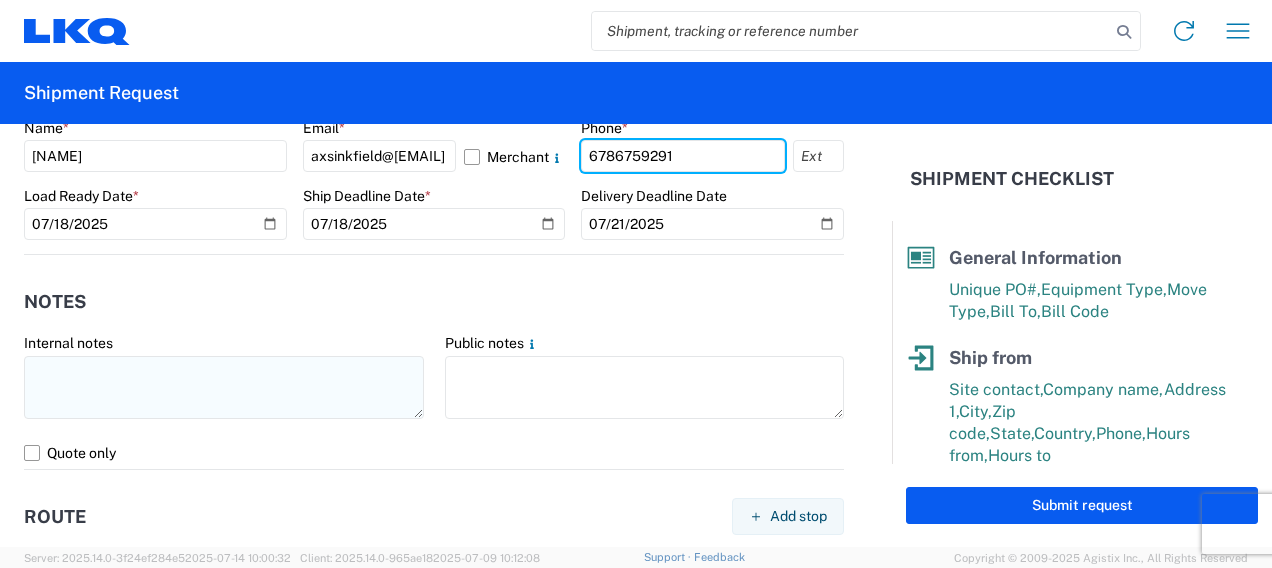 scroll, scrollTop: 1200, scrollLeft: 0, axis: vertical 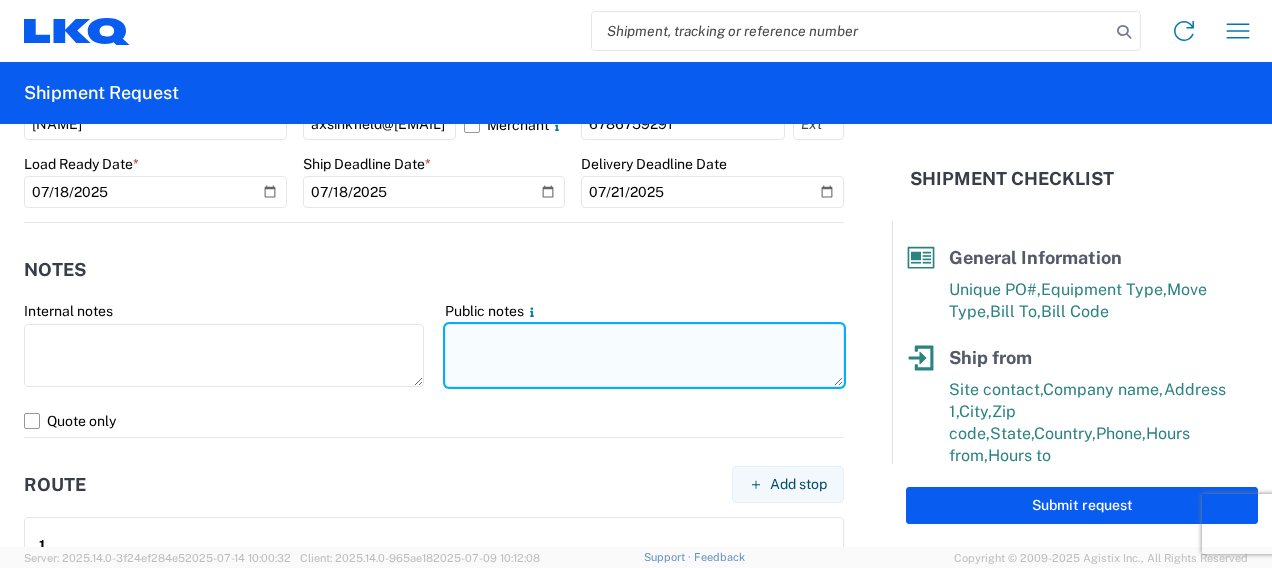 click 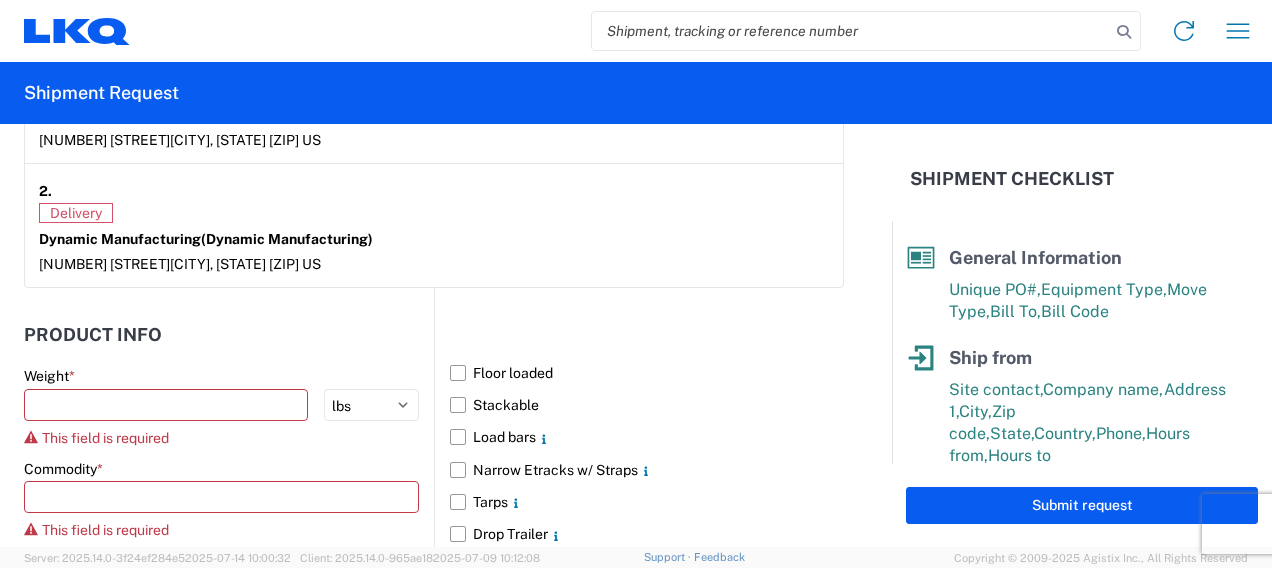 scroll, scrollTop: 1800, scrollLeft: 0, axis: vertical 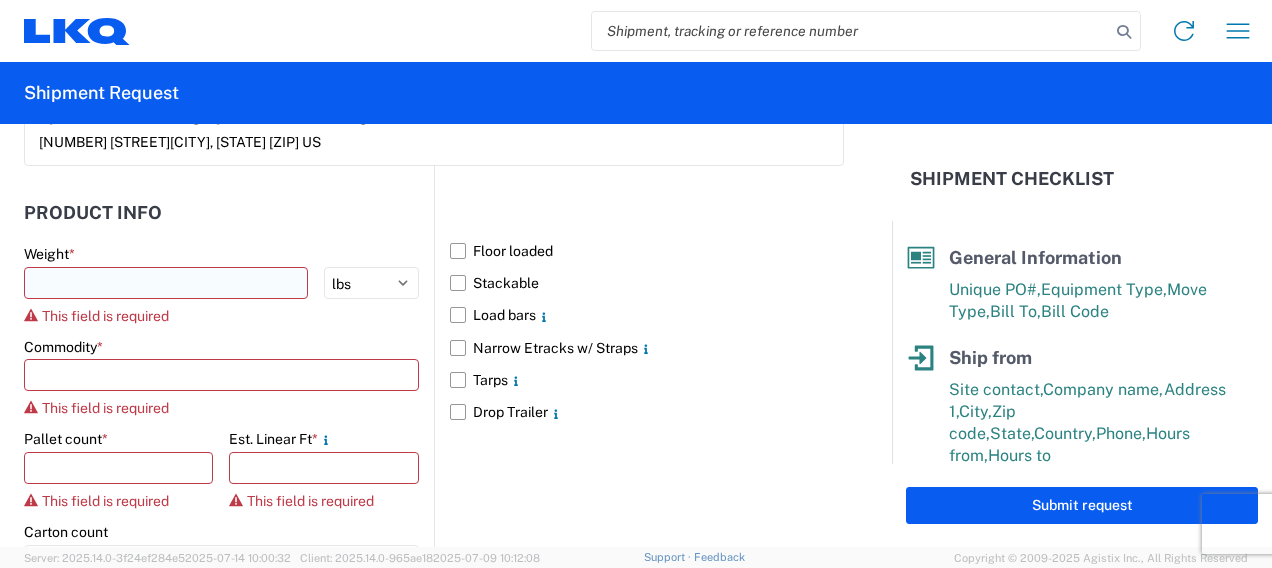 type on "WE TAKE OUR LUNCH BREAK @ 11-11:45 AM AND OUR CUT OFF TIME IS @2 PM" 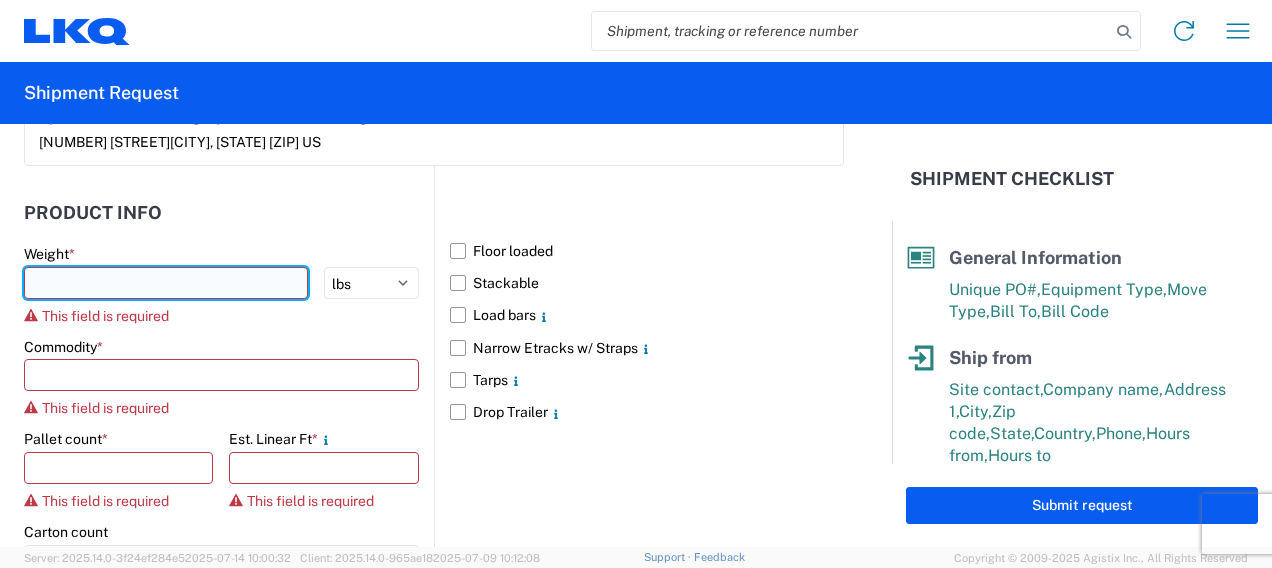 click 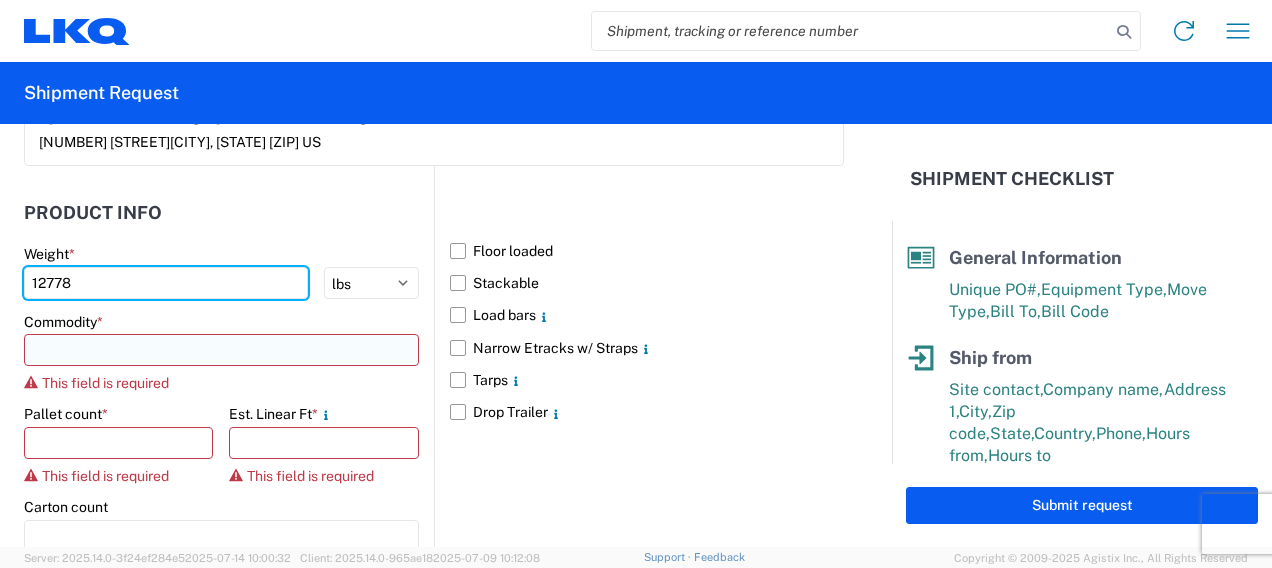 type on "12778" 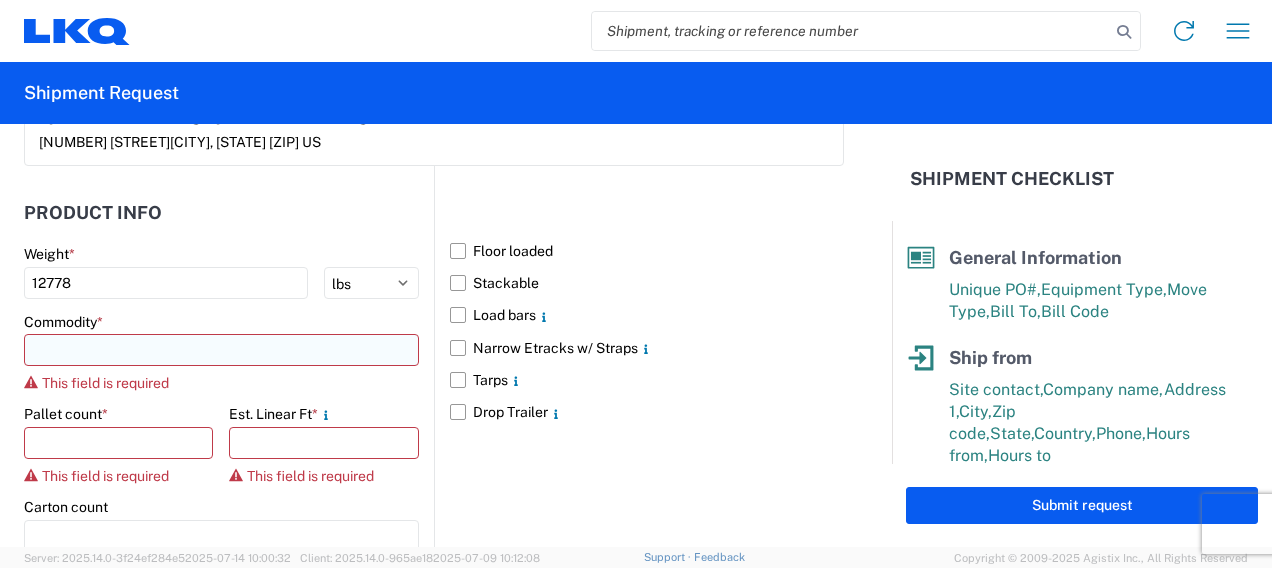 click 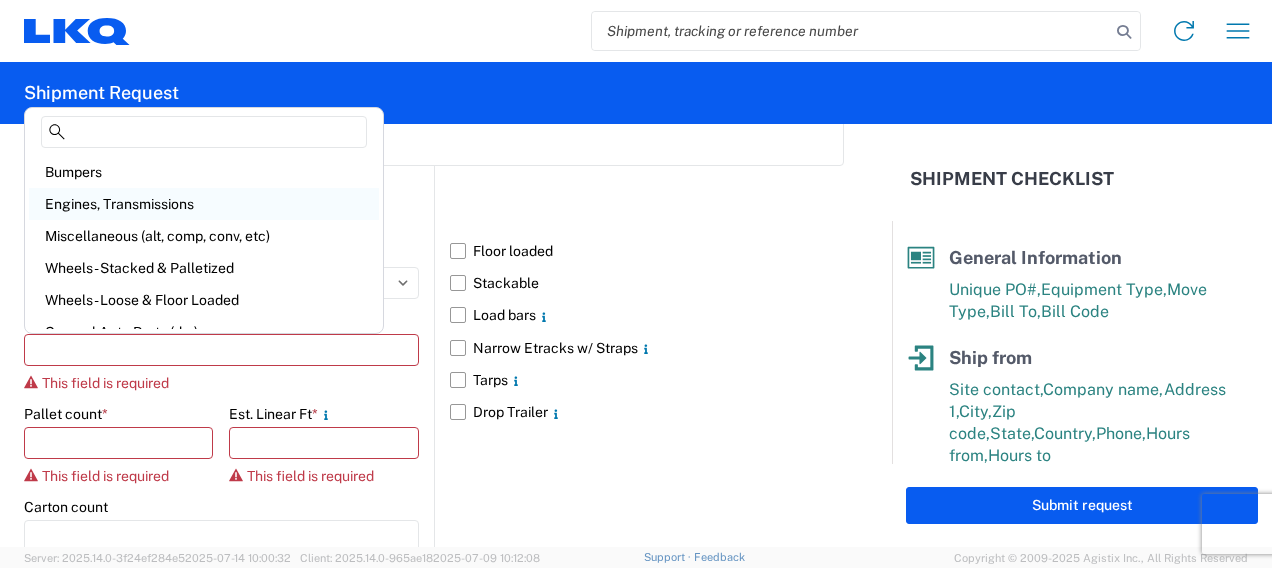 click on "Engines, Transmissions" 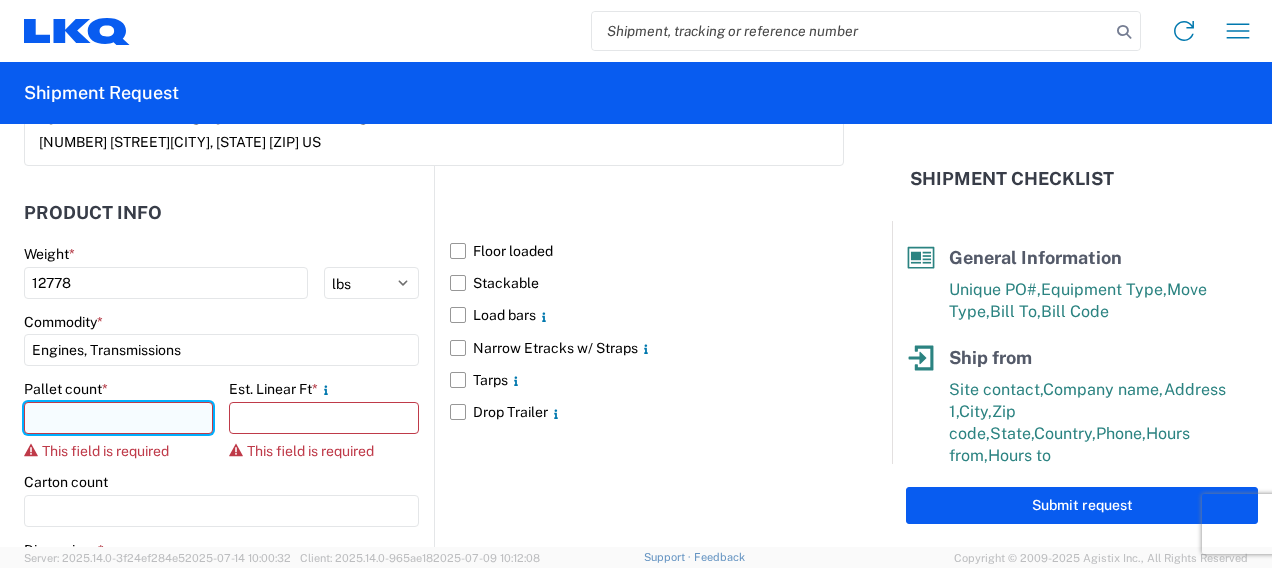 click 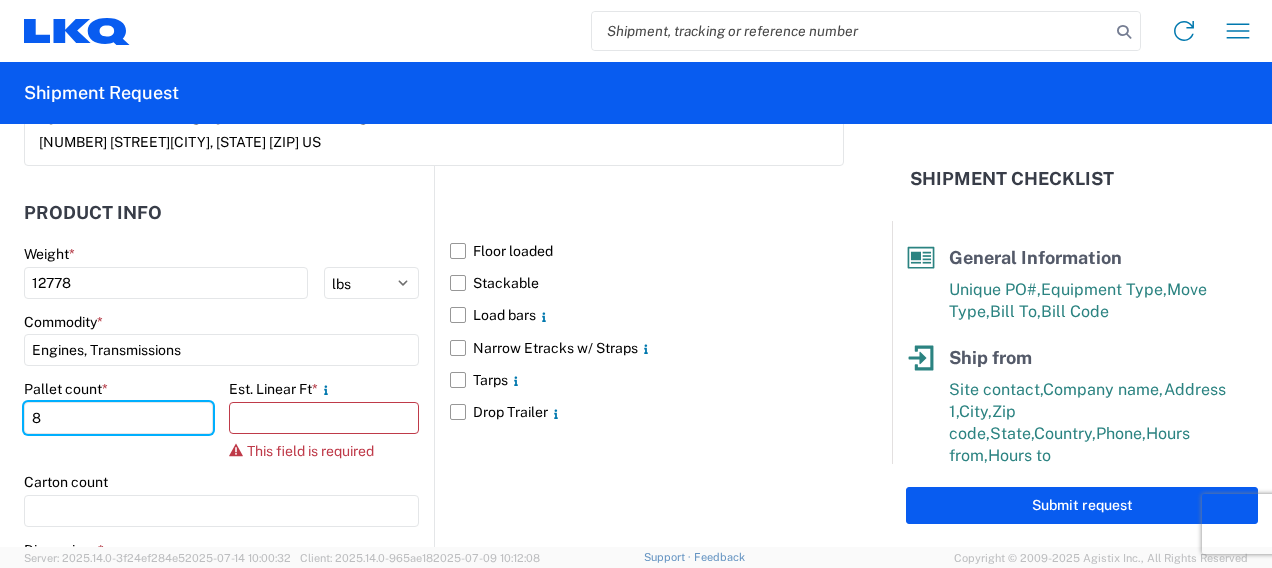 type on "8" 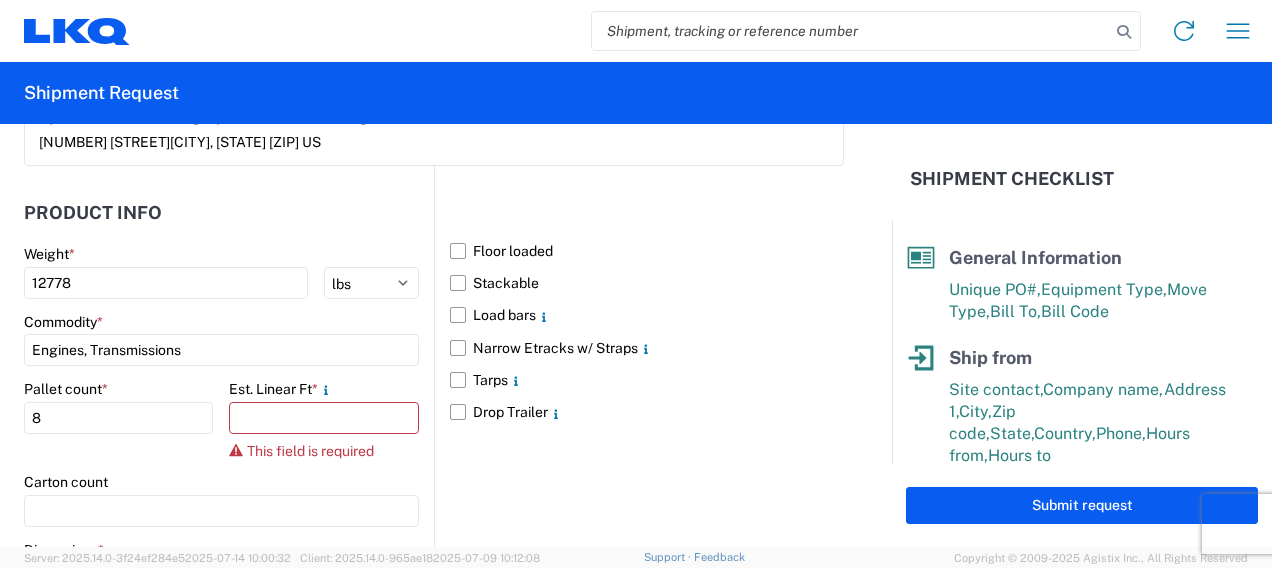 click on "Est. Linear Ft  *
This field is required" 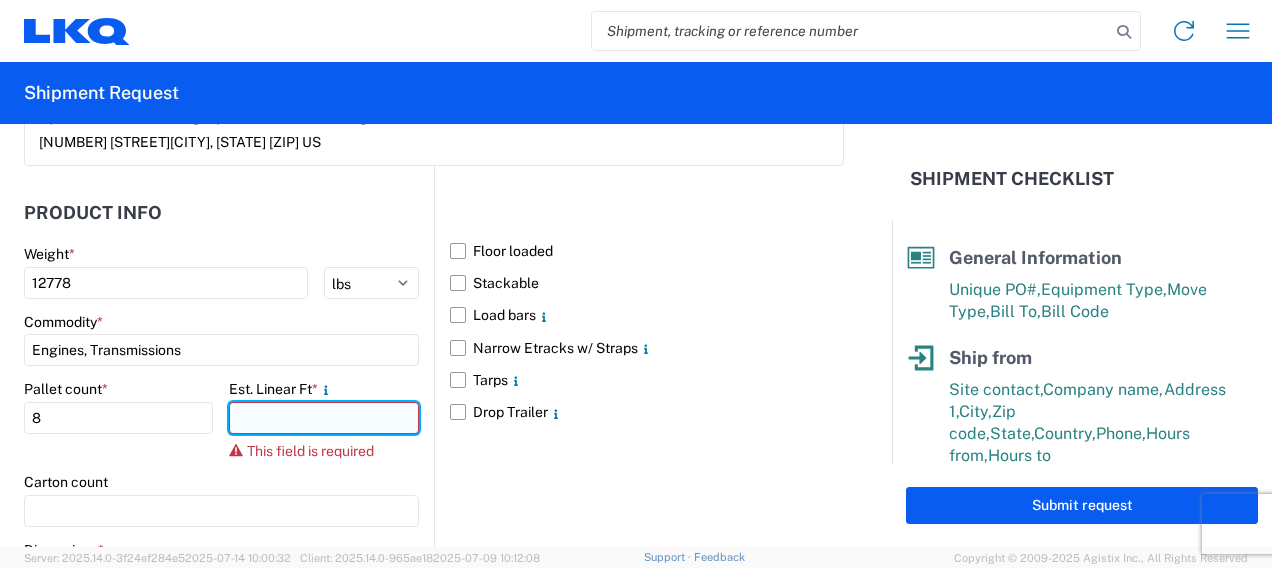 click 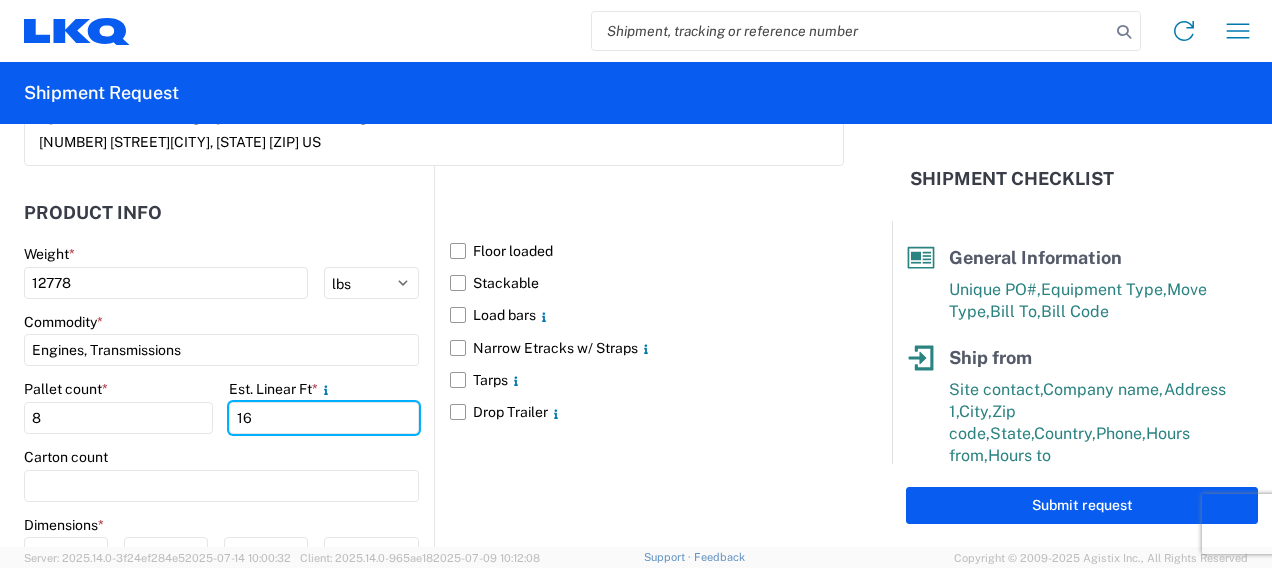 type on "16" 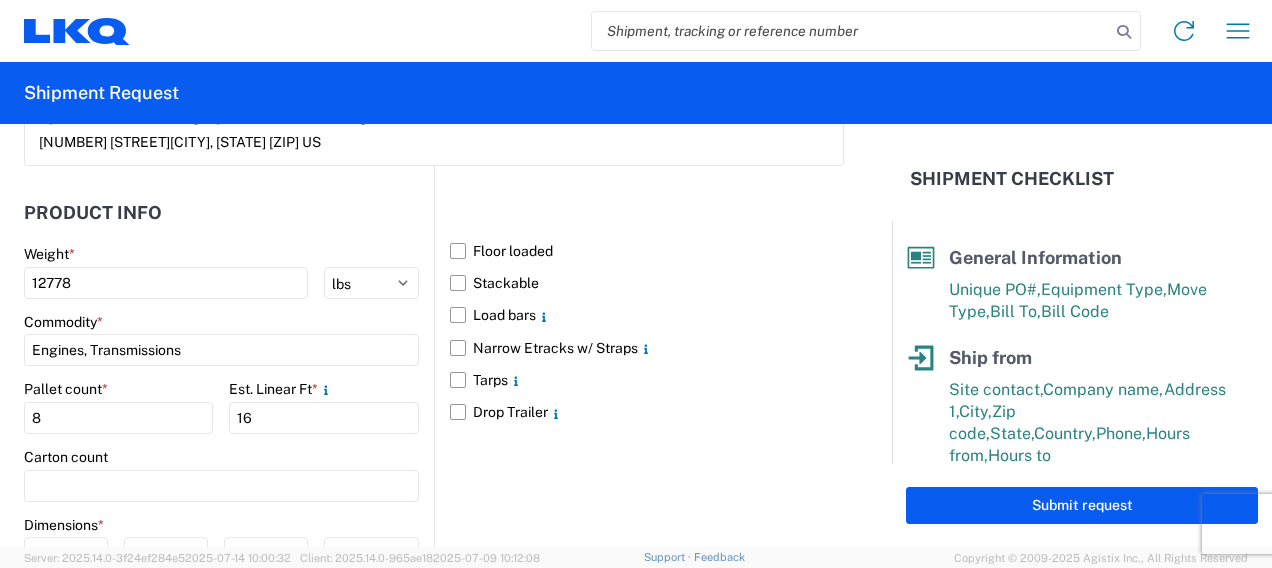 click on "2. Delivery Dynamic Manufacturing (Dynamic Manufacturing) [NUMBER] [STREET], [CITY], [STATE] [ZIP] US" 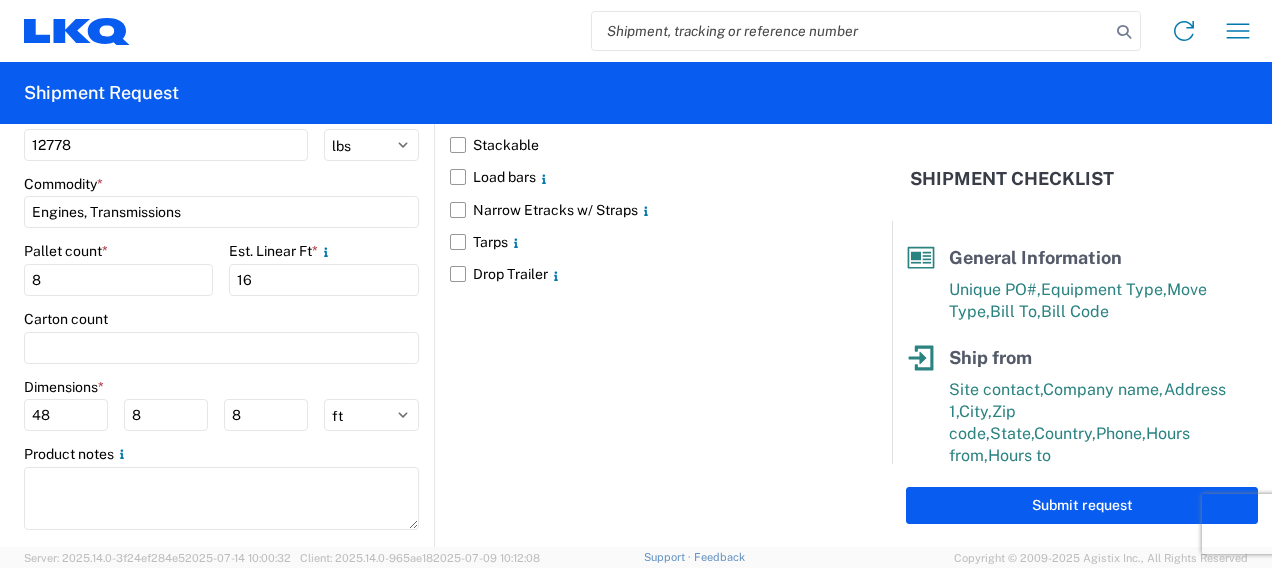 scroll, scrollTop: 1970, scrollLeft: 0, axis: vertical 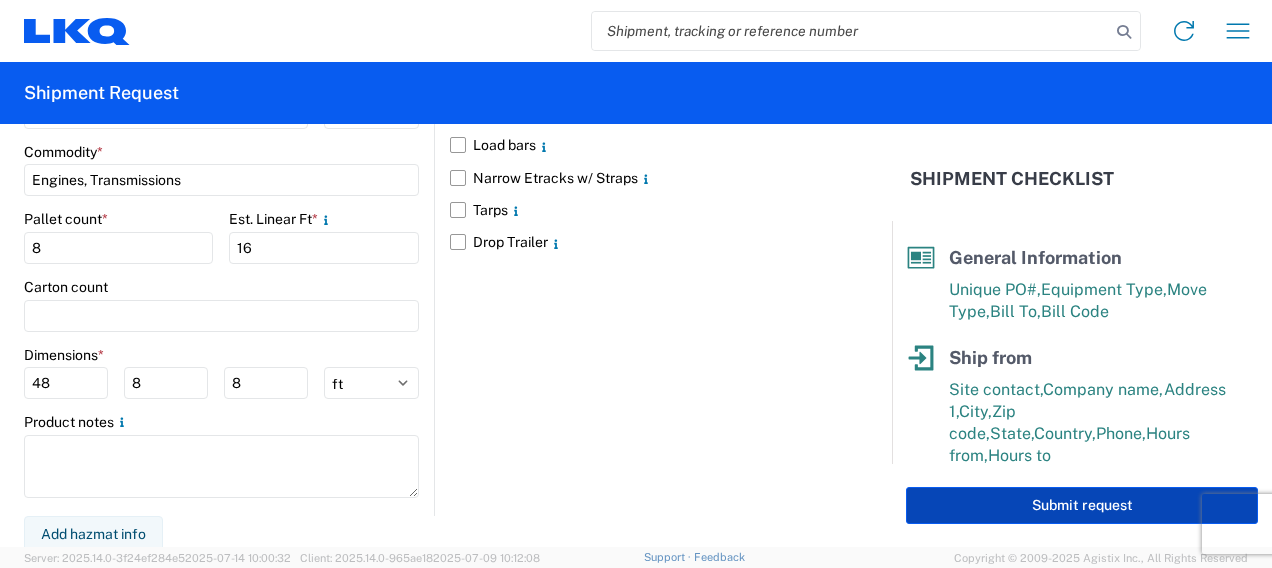 click on "Submit request" 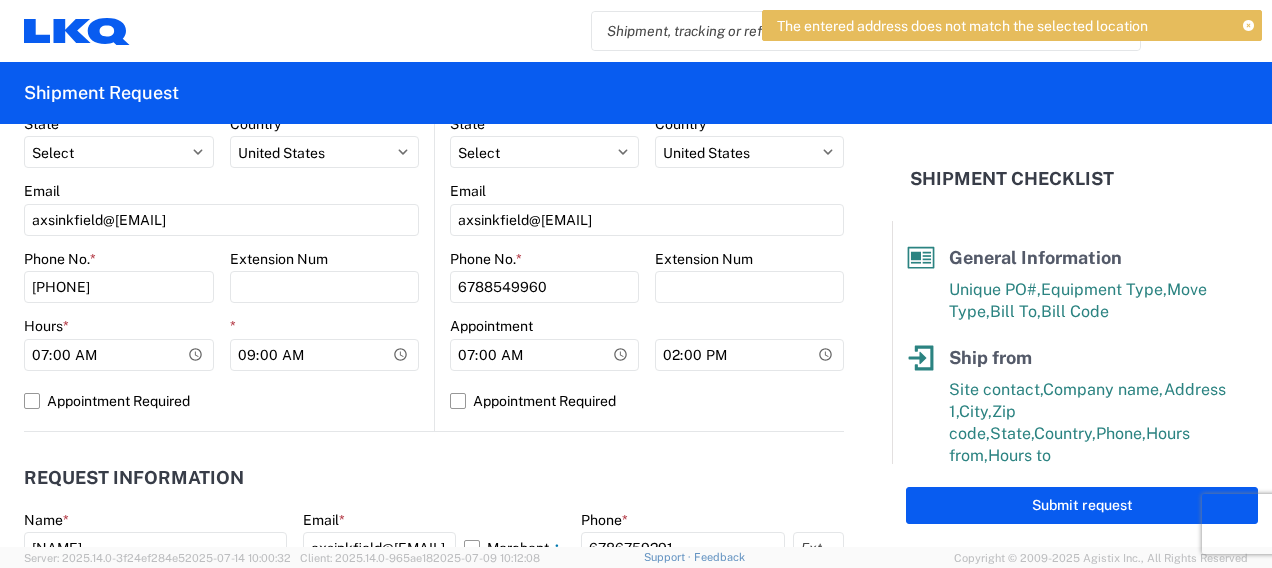 scroll, scrollTop: 669, scrollLeft: 0, axis: vertical 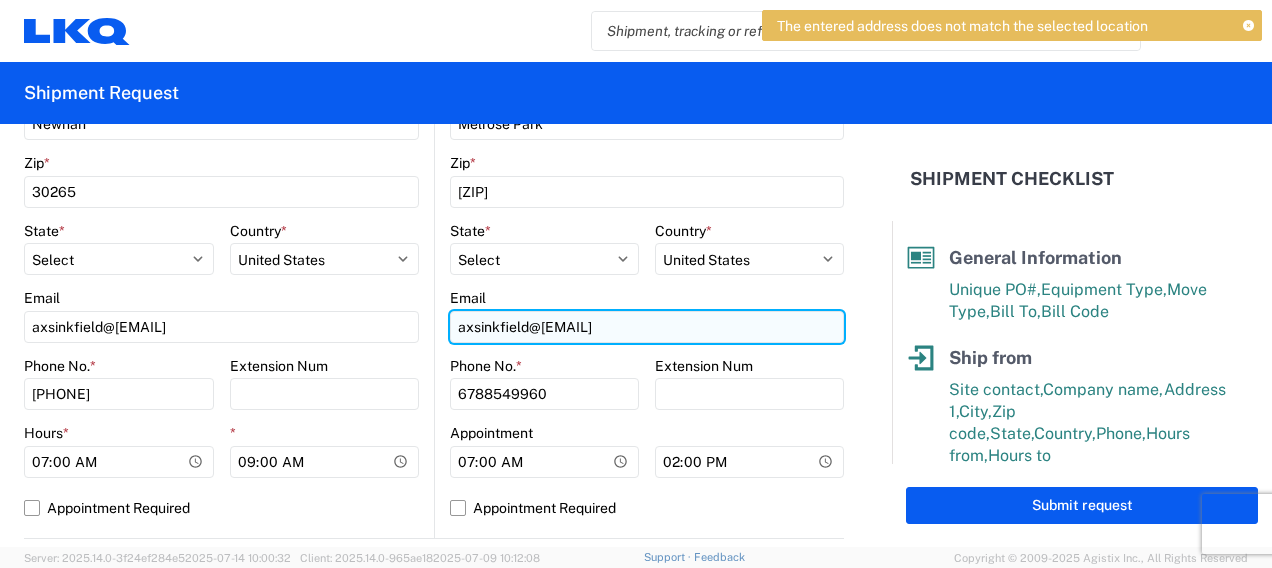 click on "axsinkfield@[EMAIL]" at bounding box center (221, 327) 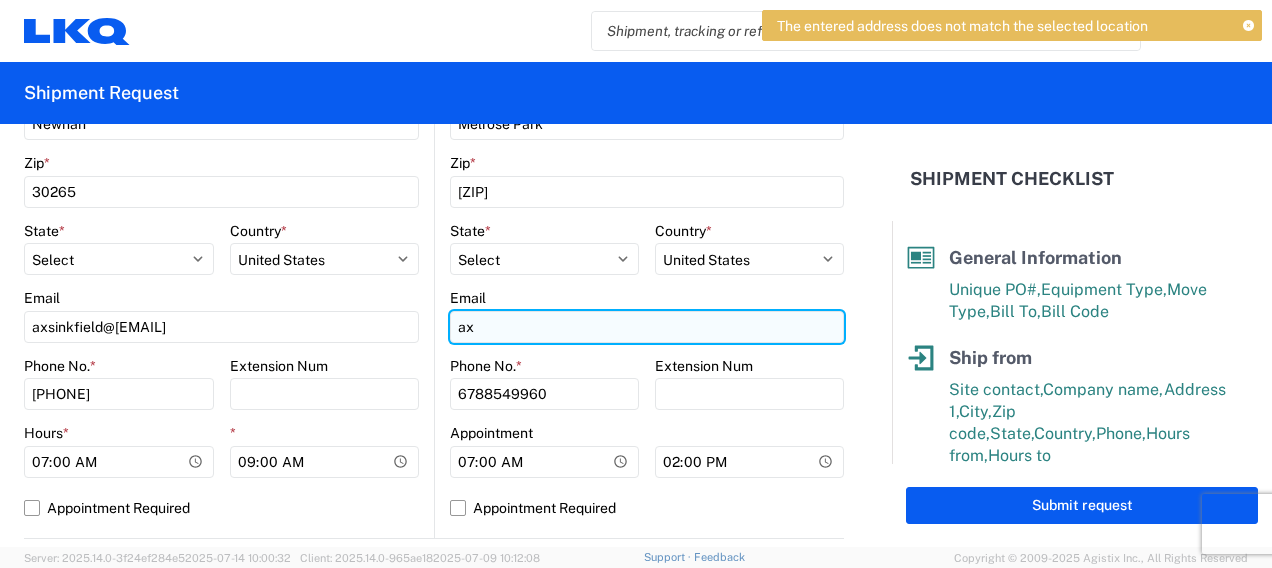 type on "a" 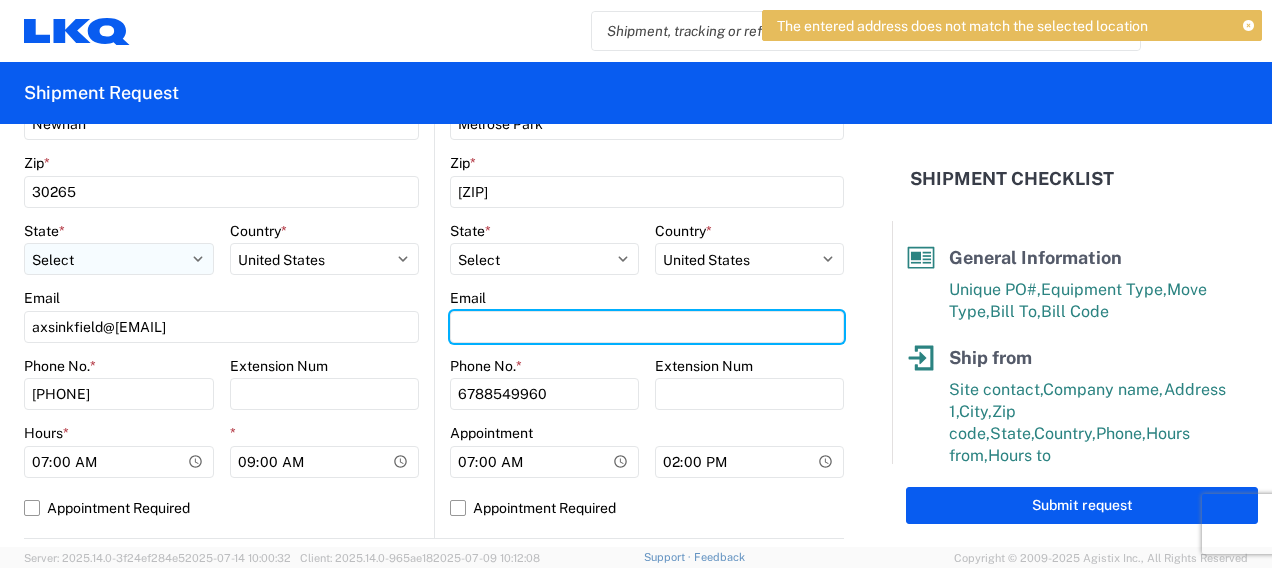 type 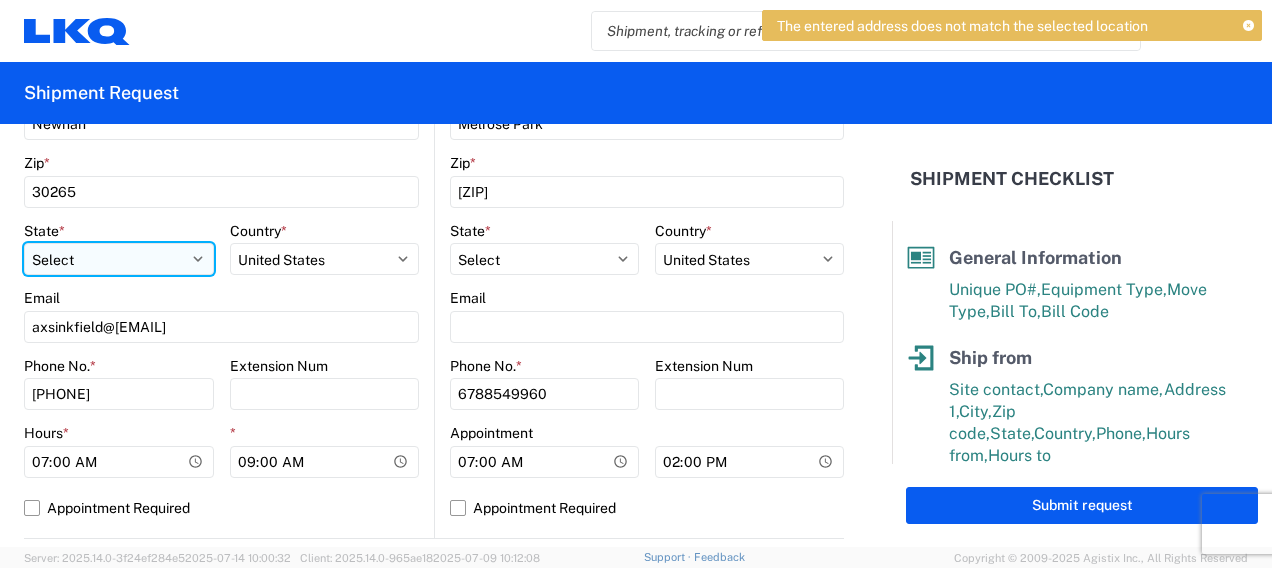 click on "Select Alabama Alaska Arizona Arkansas Armed Forces Americas Armed Forces Europe Armed Forces Pacific California Colorado Connecticut Delaware District of Columbia Florida Georgia Hawaii Idaho Illinois Indiana Iowa Kansas Kentucky Louisiana Maine Maryland Massachusetts Michigan Minnesota Mississippi Missouri Montana Nebraska Nevada New Hampshire New Jersey New Mexico New York North Carolina North Dakota Ohio Oklahoma Oregon Palau Pennsylvania Puerto Rico Rhode Island South Carolina South Dakota Tennessee Texas Utah Vermont Virginia Washington West Virginia Wisconsin Wyoming" at bounding box center (119, 259) 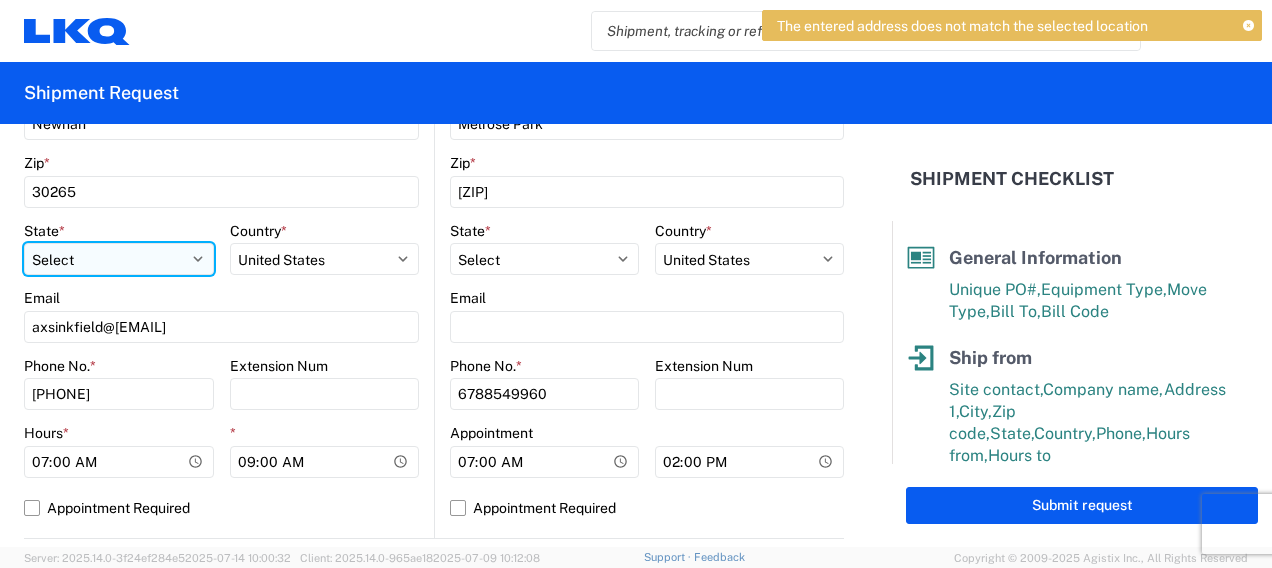 select on "GA" 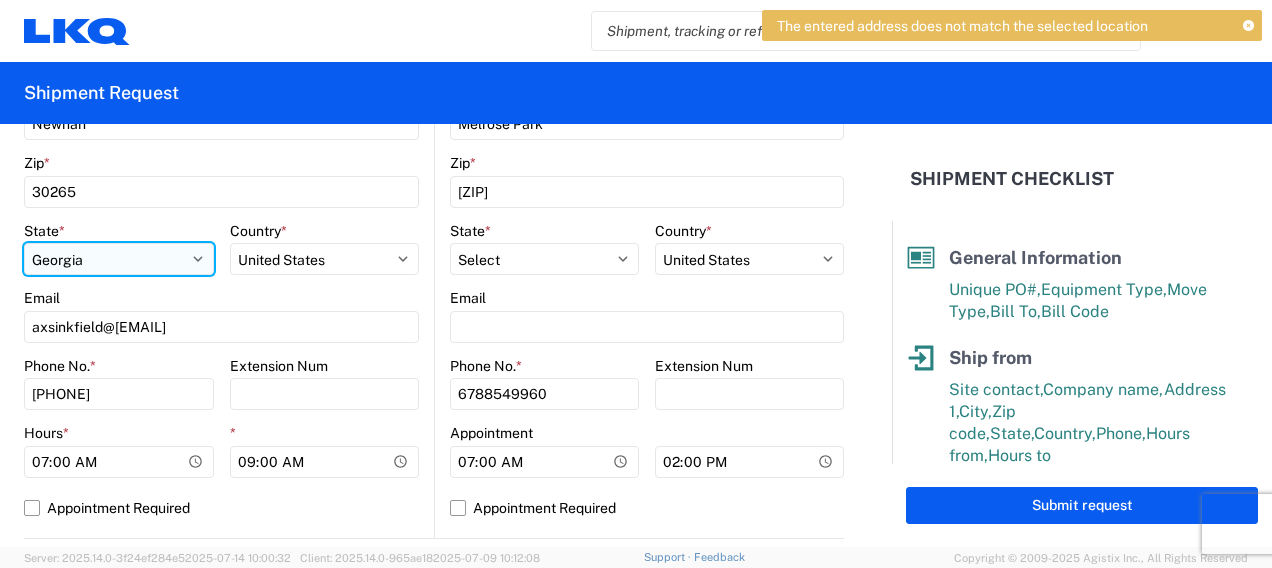 click on "Select Alabama Alaska Arizona Arkansas Armed Forces Americas Armed Forces Europe Armed Forces Pacific California Colorado Connecticut Delaware District of Columbia Florida Georgia Hawaii Idaho Illinois Indiana Iowa Kansas Kentucky Louisiana Maine Maryland Massachusetts Michigan Minnesota Mississippi Missouri Montana Nebraska Nevada New Hampshire New Jersey New Mexico New York North Carolina North Dakota Ohio Oklahoma Oregon Palau Pennsylvania Puerto Rico Rhode Island South Carolina South Dakota Tennessee Texas Utah Vermont Virginia Washington West Virginia Wisconsin Wyoming" at bounding box center [119, 259] 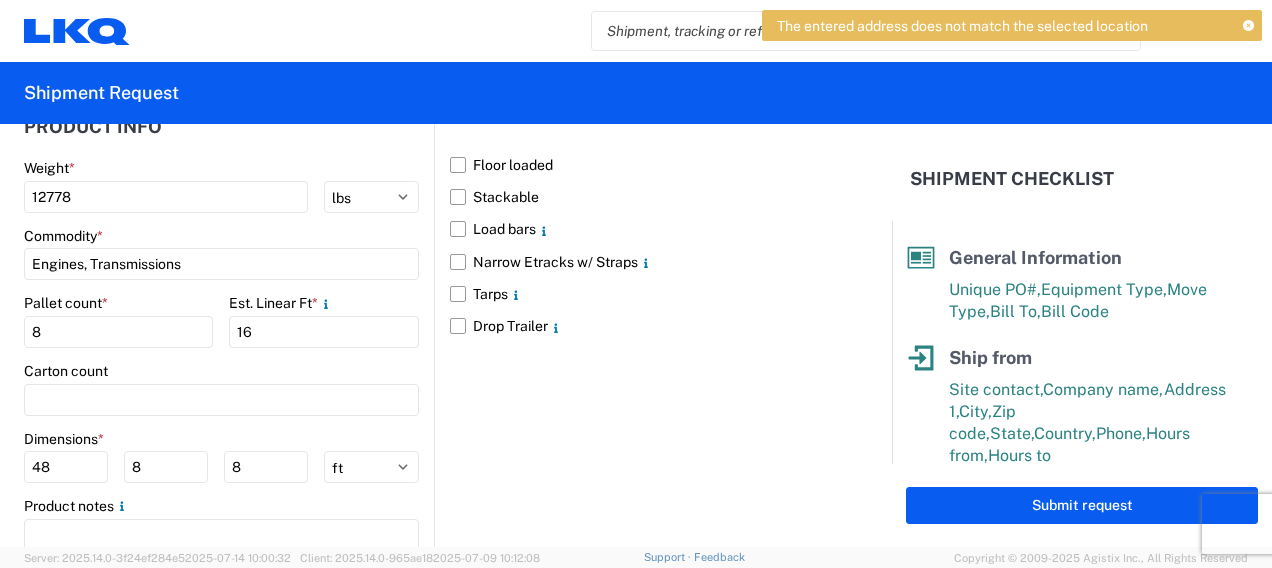 scroll, scrollTop: 1970, scrollLeft: 0, axis: vertical 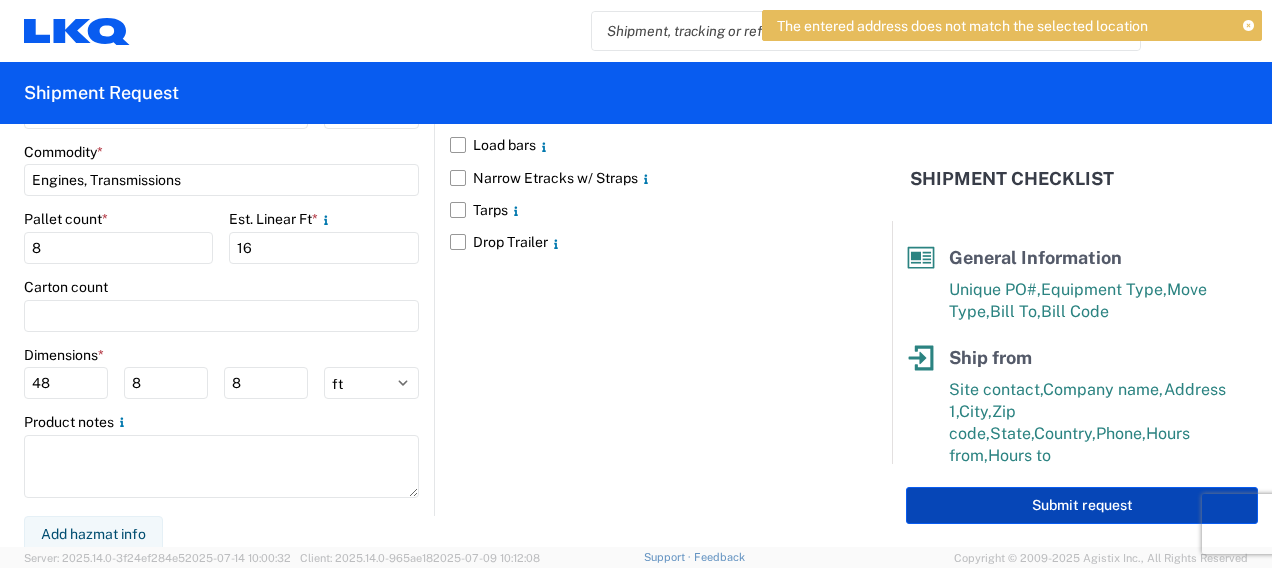 click on "Submit request" 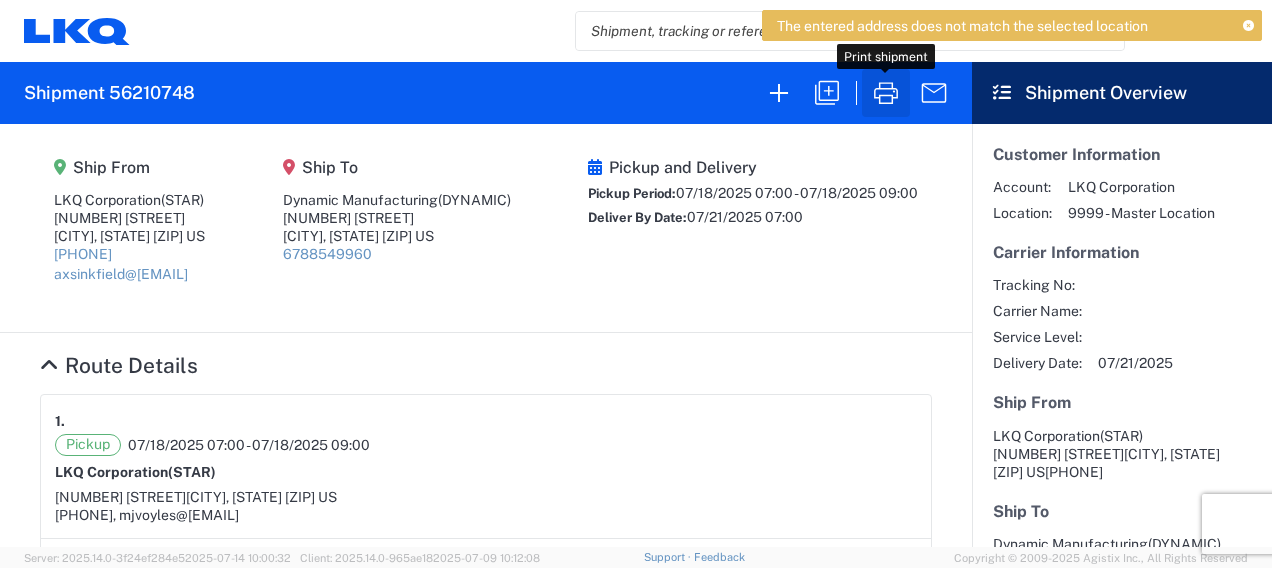 click 